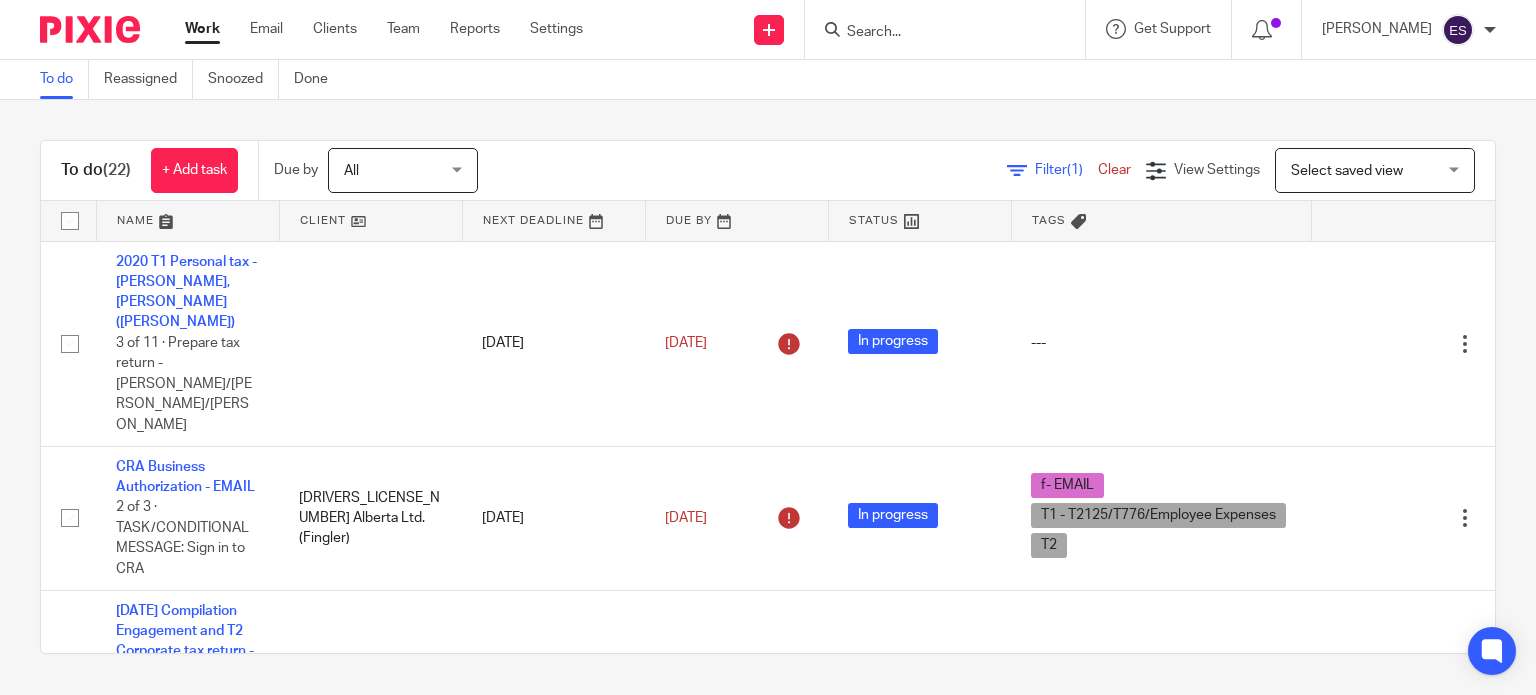 scroll, scrollTop: 0, scrollLeft: 0, axis: both 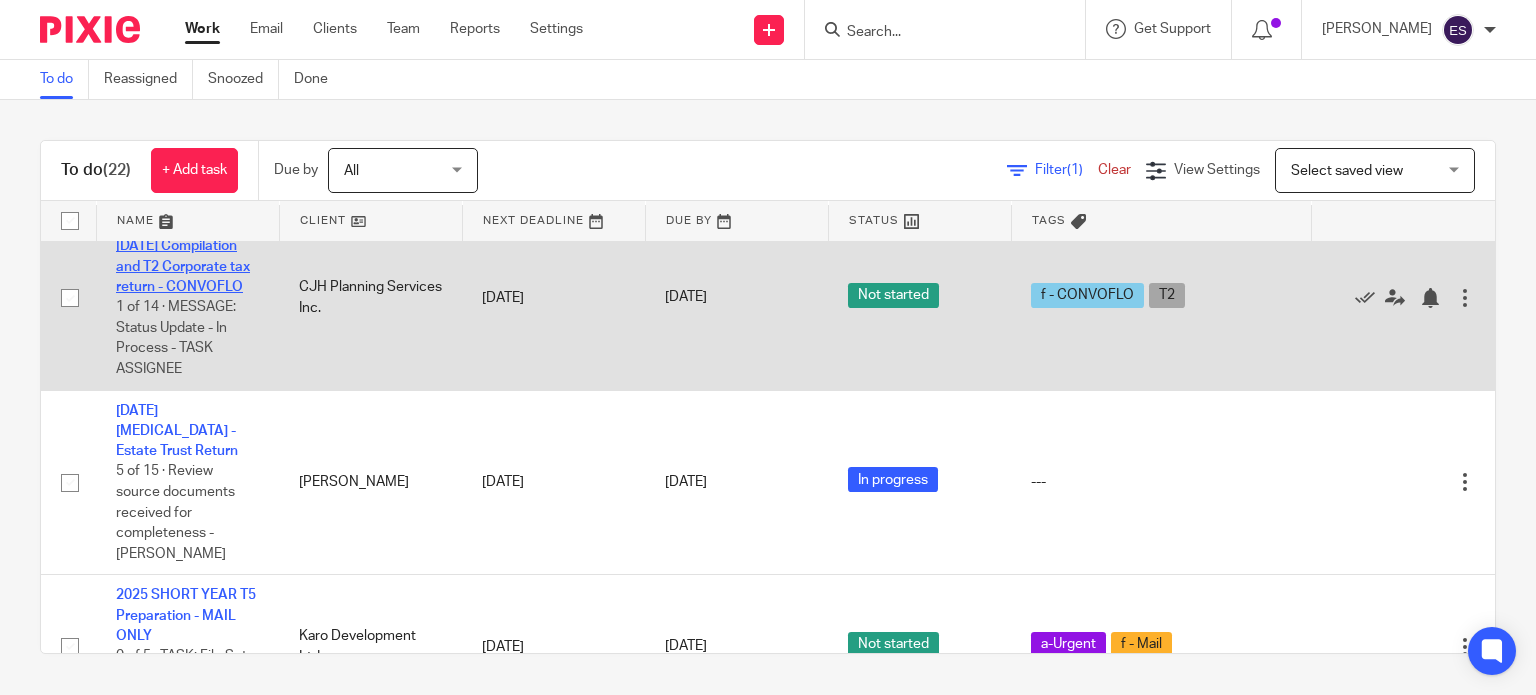 click on "2024, 2023, 2022, [DATE] Compilation and T2 Corporate tax return - CONVOFLO" at bounding box center (183, 256) 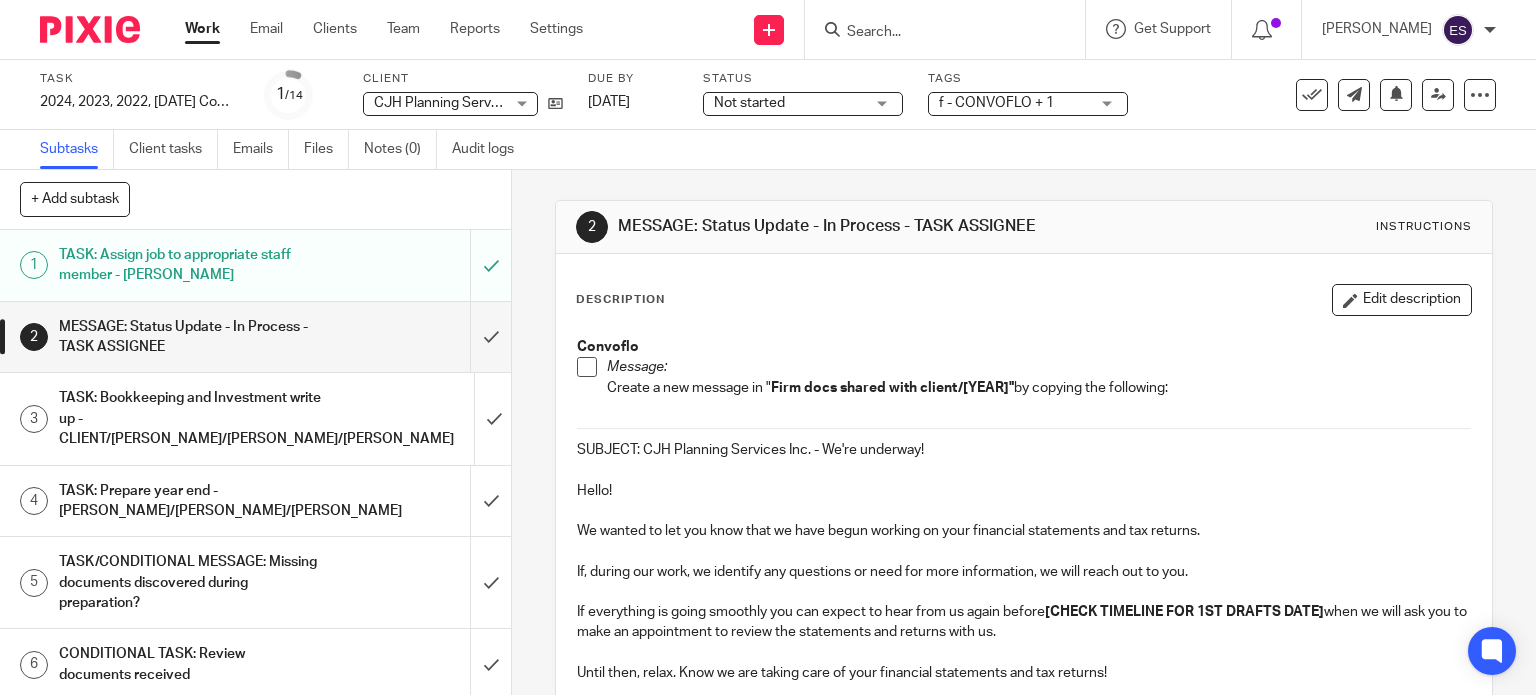 scroll, scrollTop: 0, scrollLeft: 0, axis: both 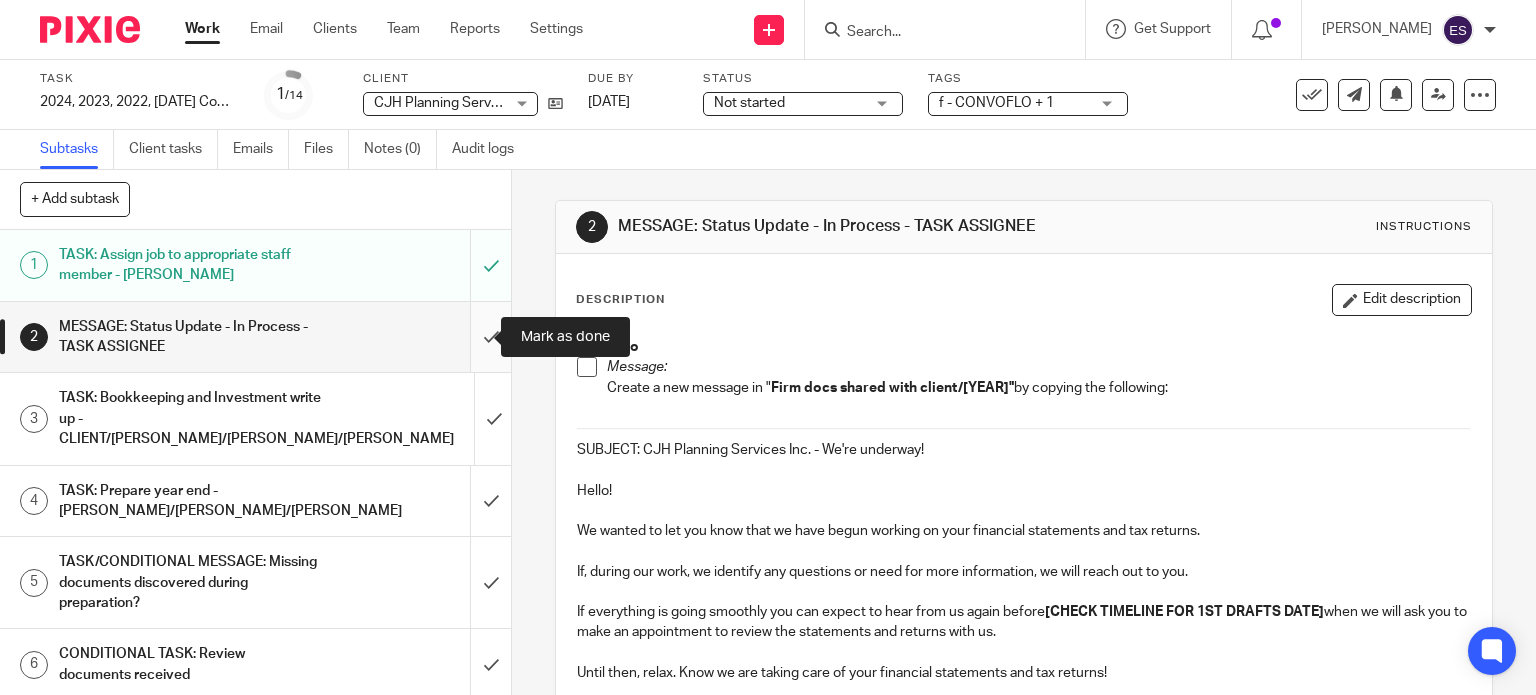 click at bounding box center (255, 337) 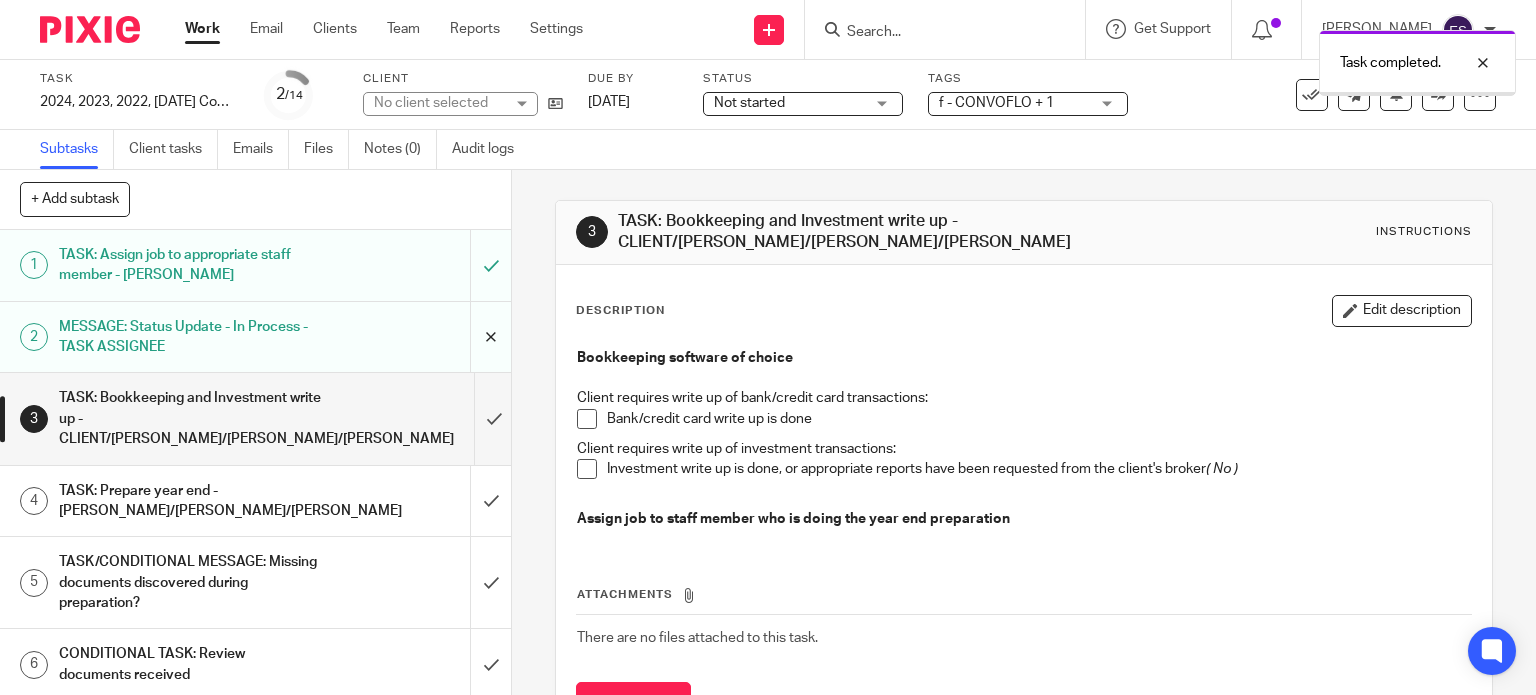 scroll, scrollTop: 0, scrollLeft: 0, axis: both 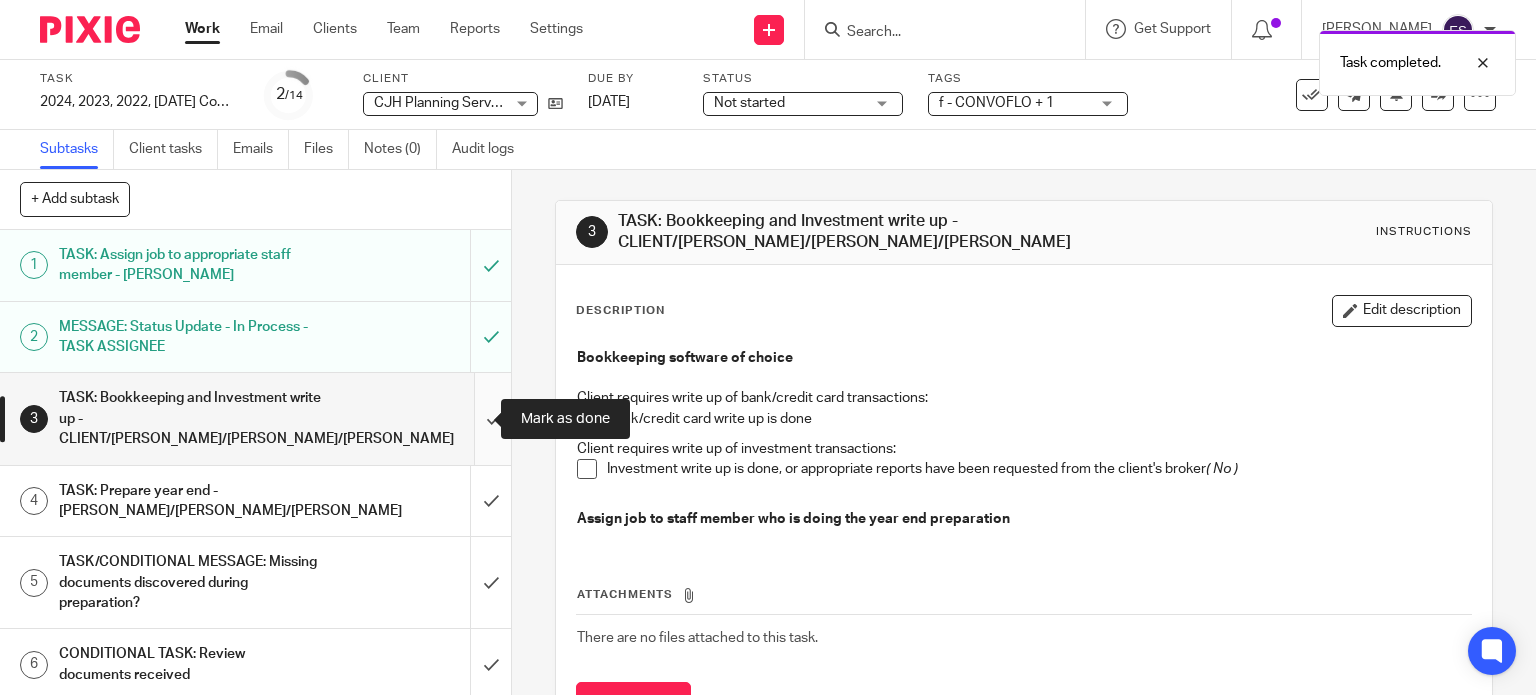 click at bounding box center (255, 418) 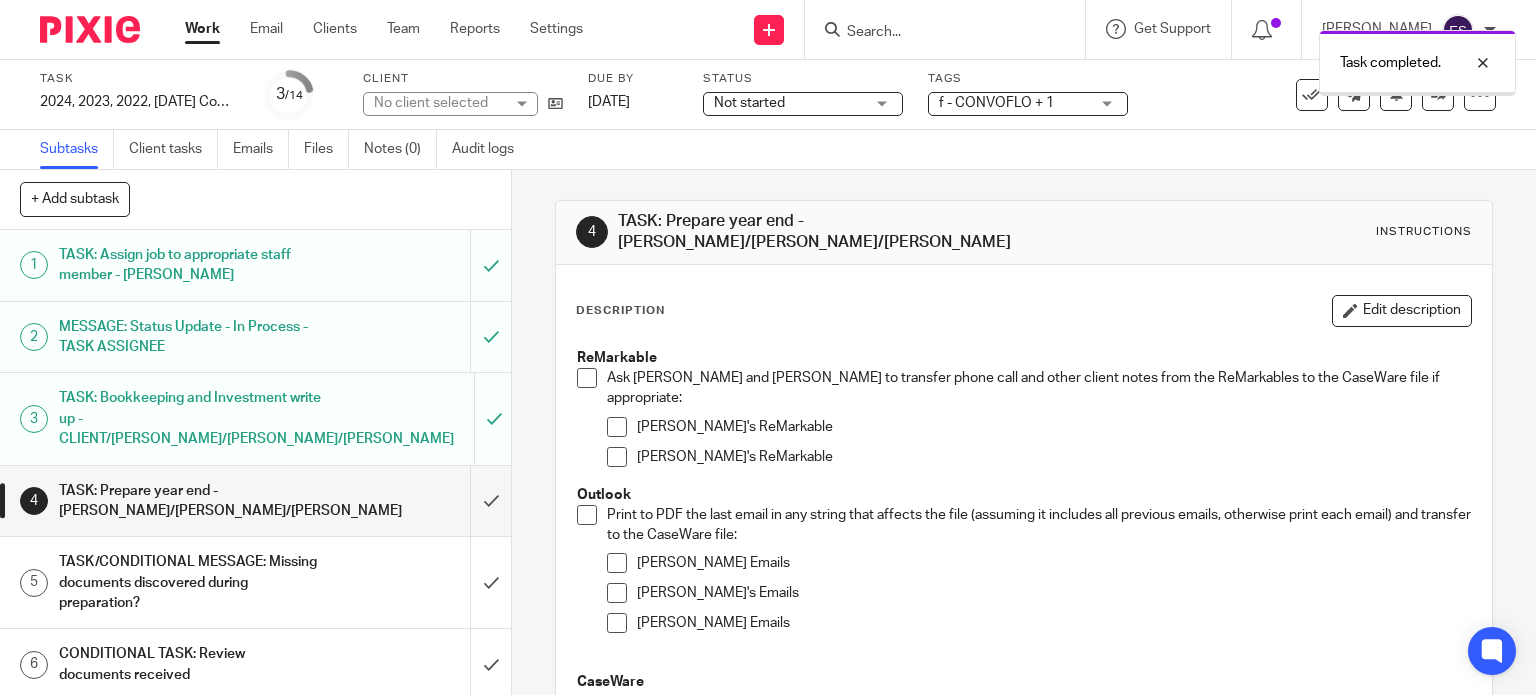 scroll, scrollTop: 0, scrollLeft: 0, axis: both 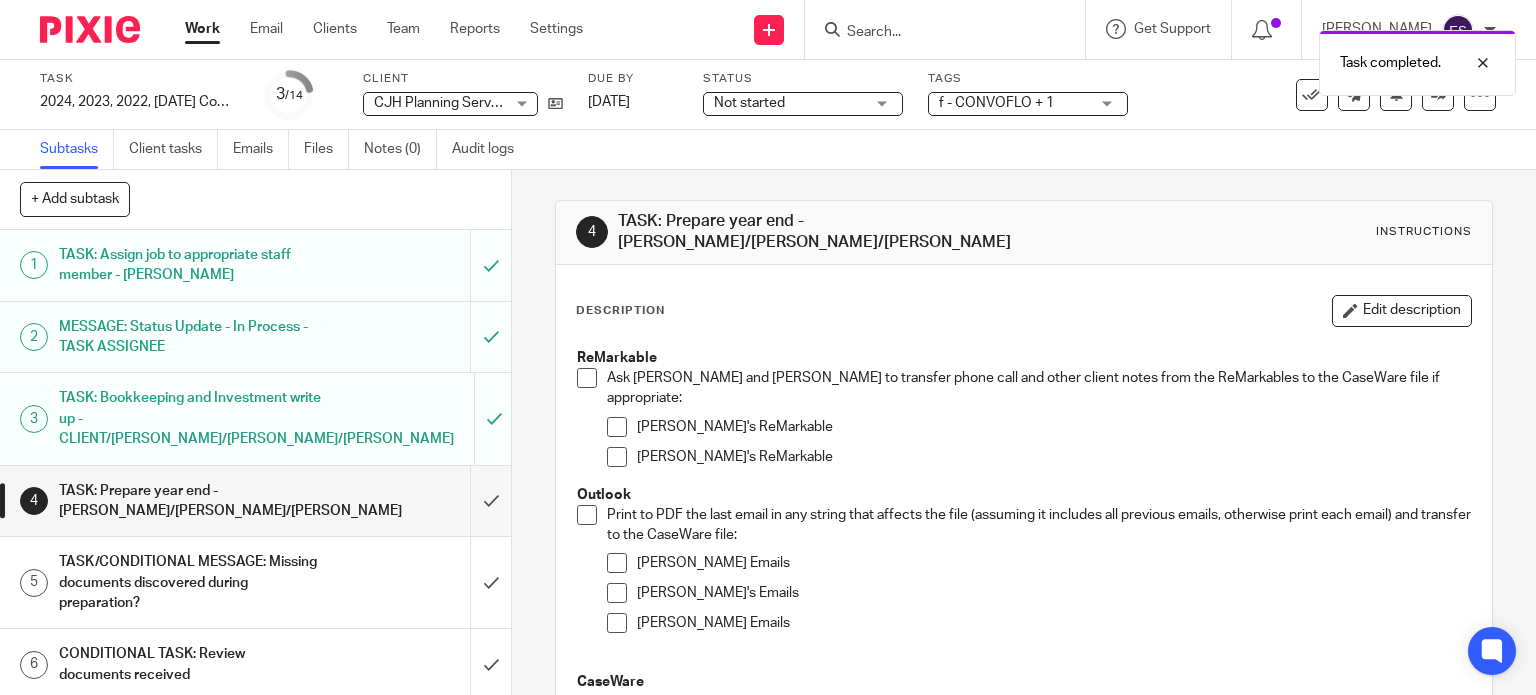 click at bounding box center [587, 378] 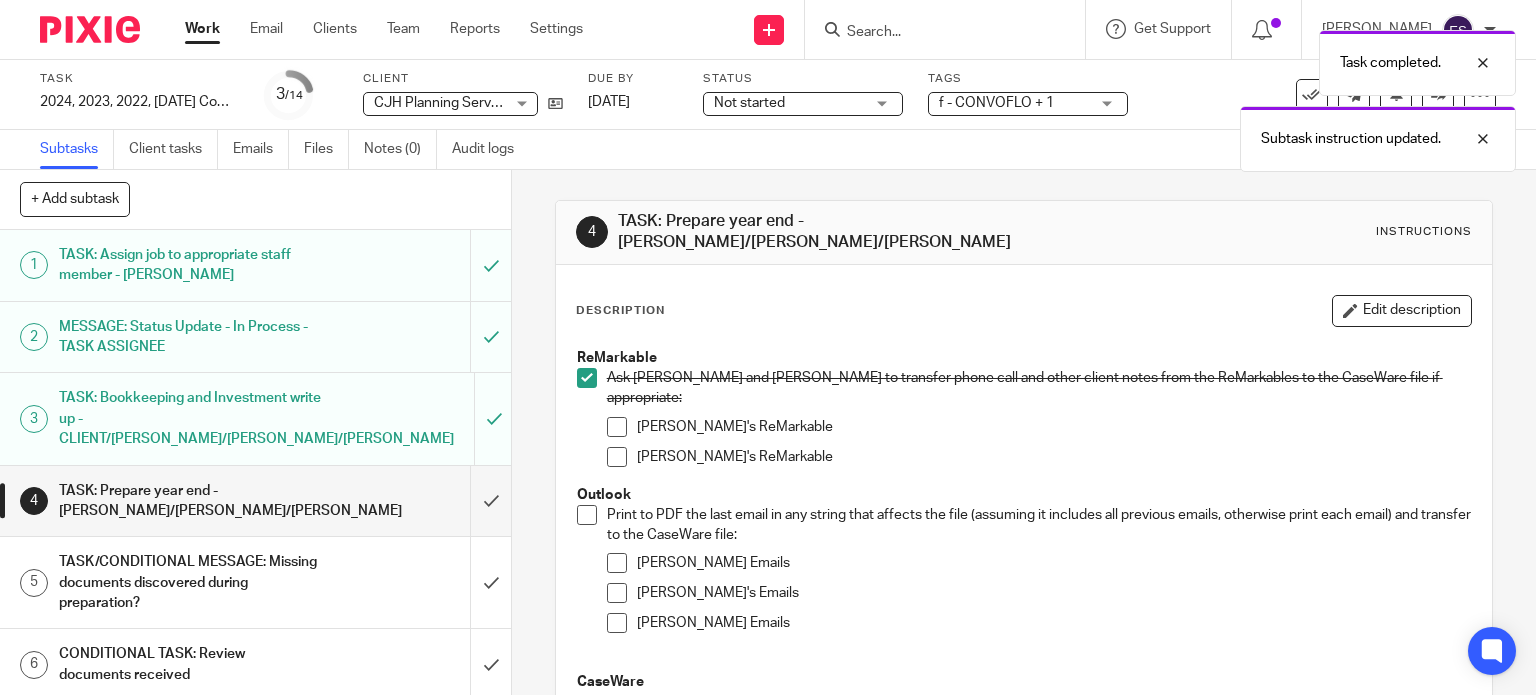 click on "Outlook" at bounding box center (1024, 495) 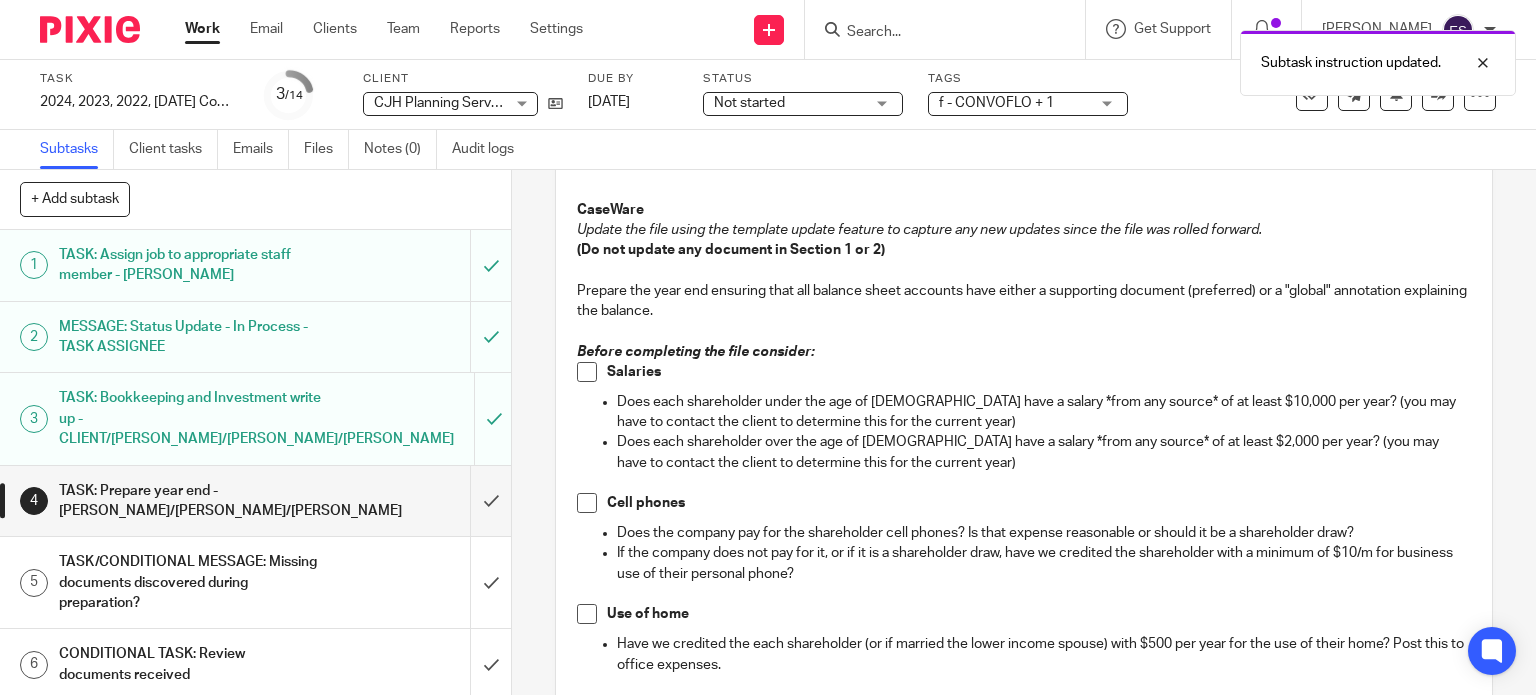 scroll, scrollTop: 500, scrollLeft: 0, axis: vertical 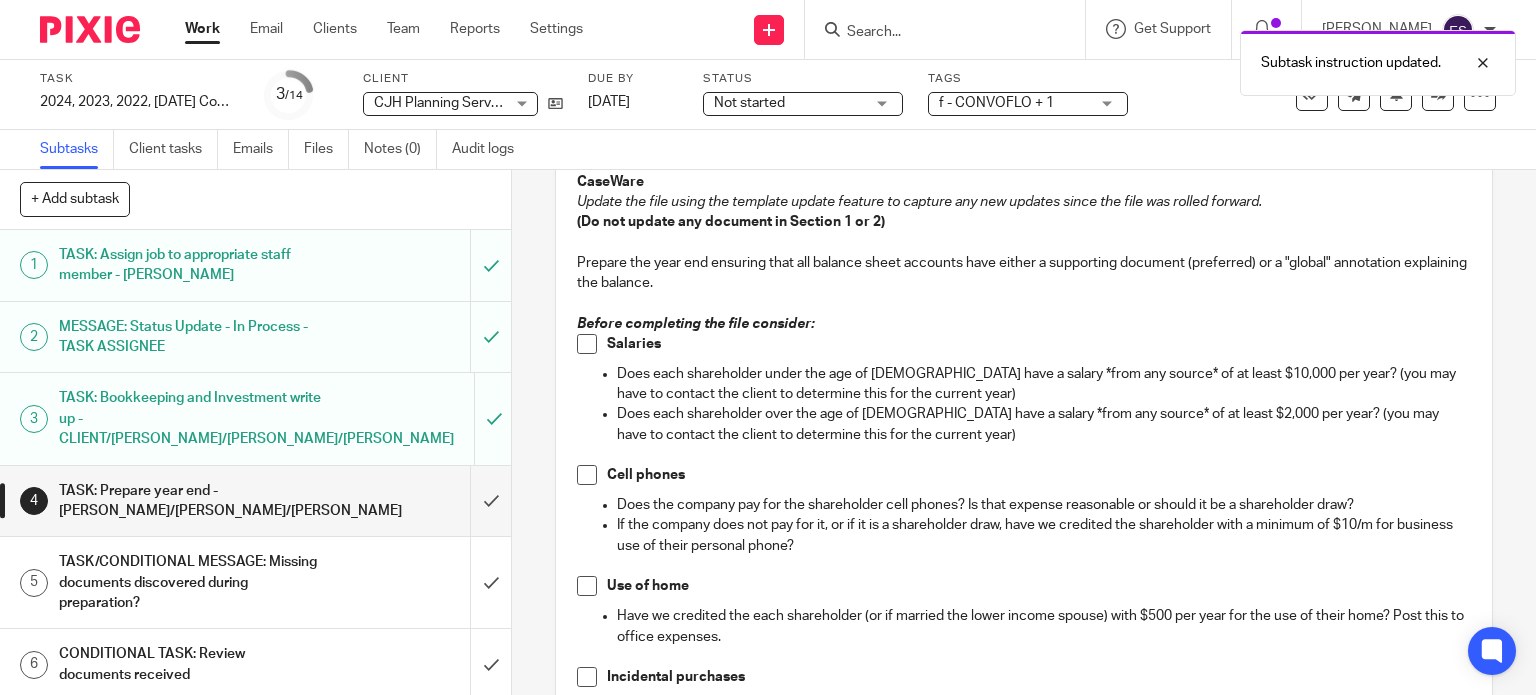 click at bounding box center [587, 344] 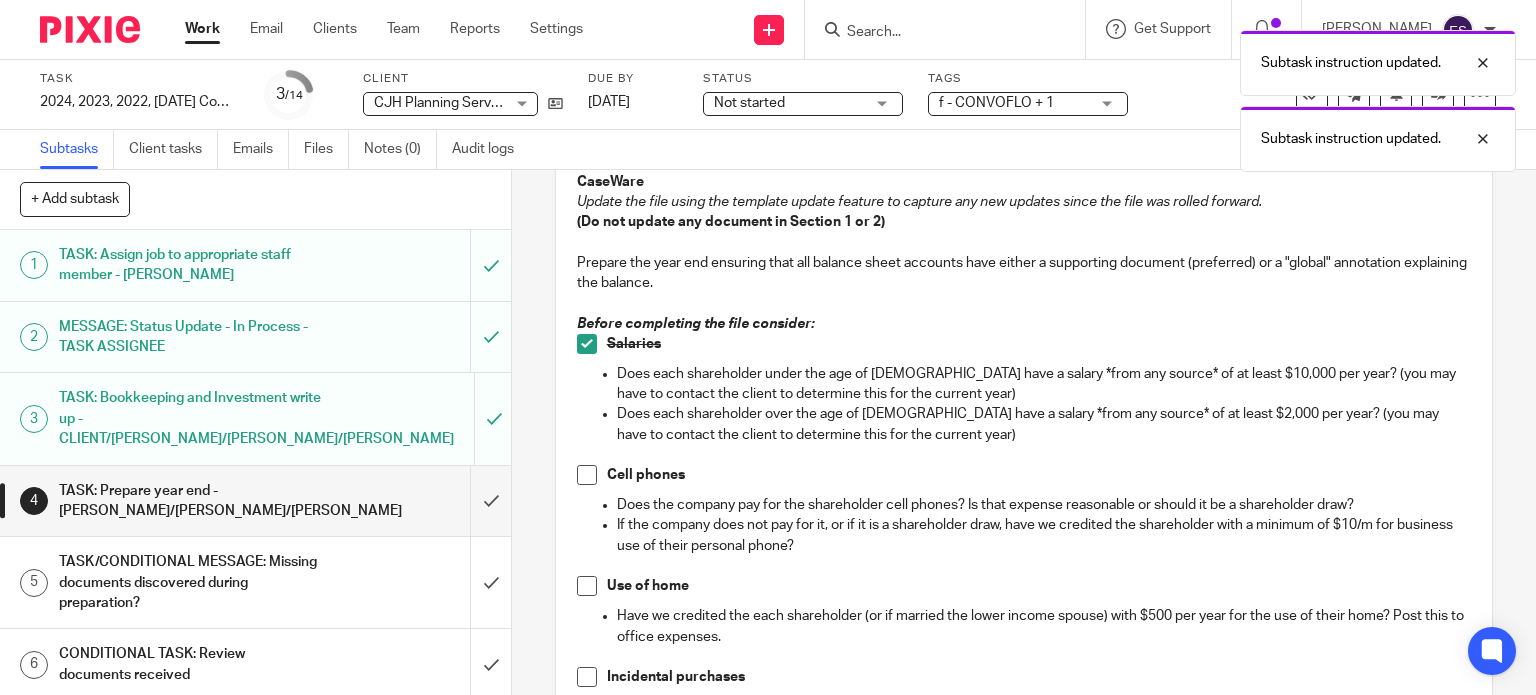 click at bounding box center (587, 475) 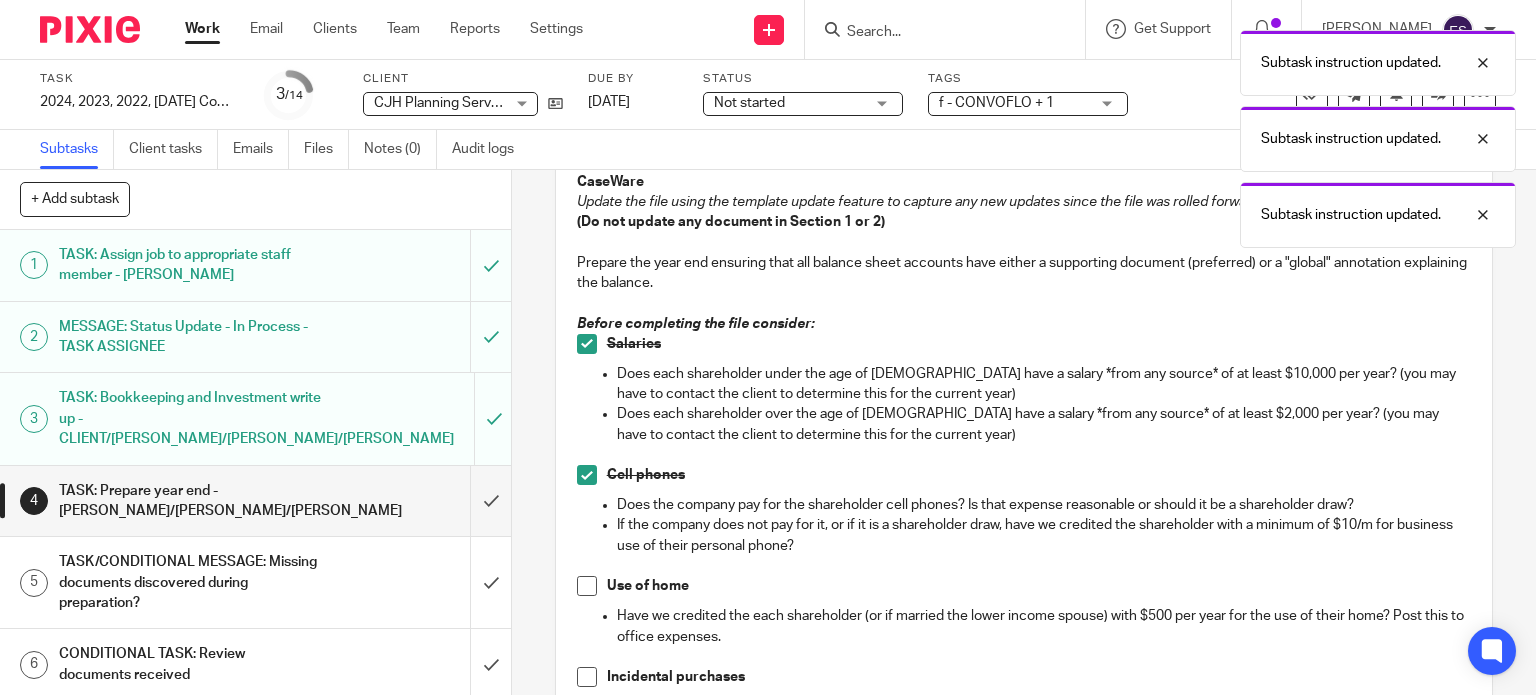 click at bounding box center (587, 586) 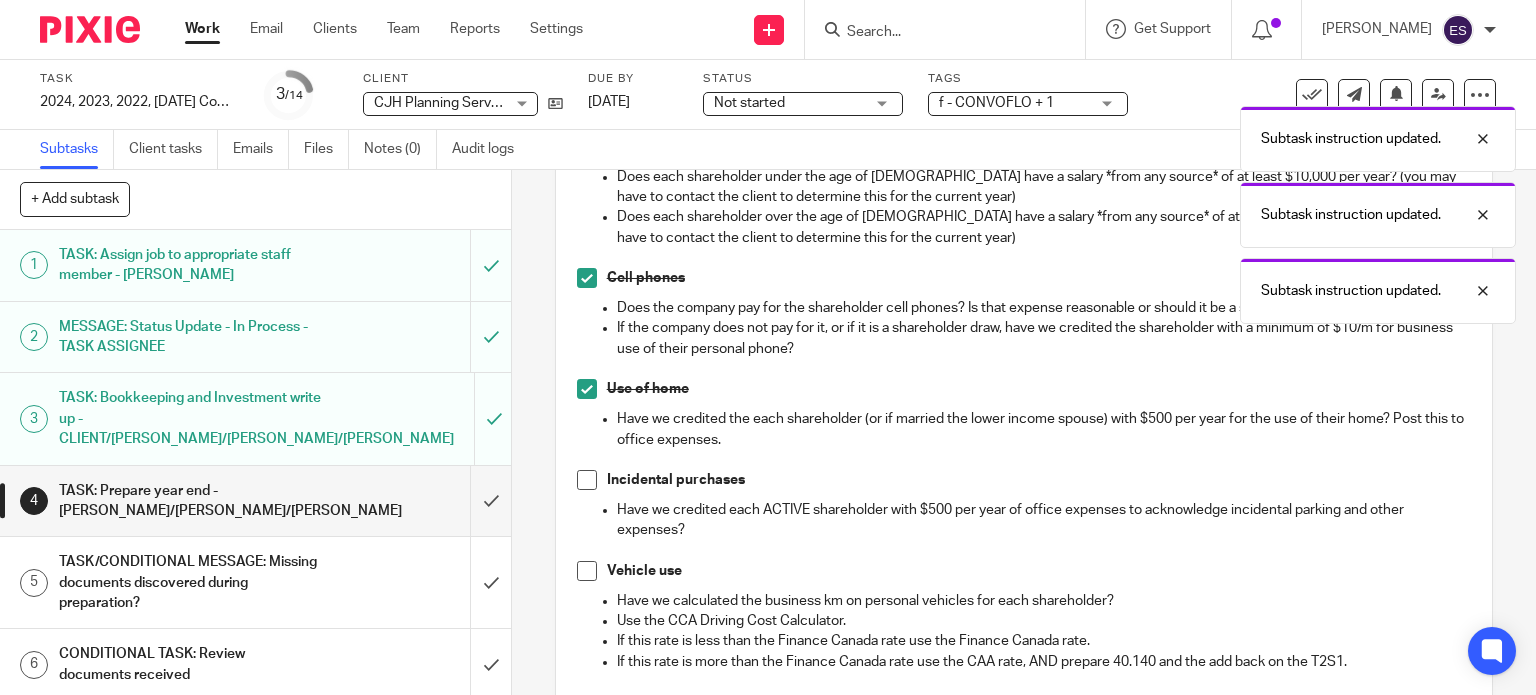 scroll, scrollTop: 700, scrollLeft: 0, axis: vertical 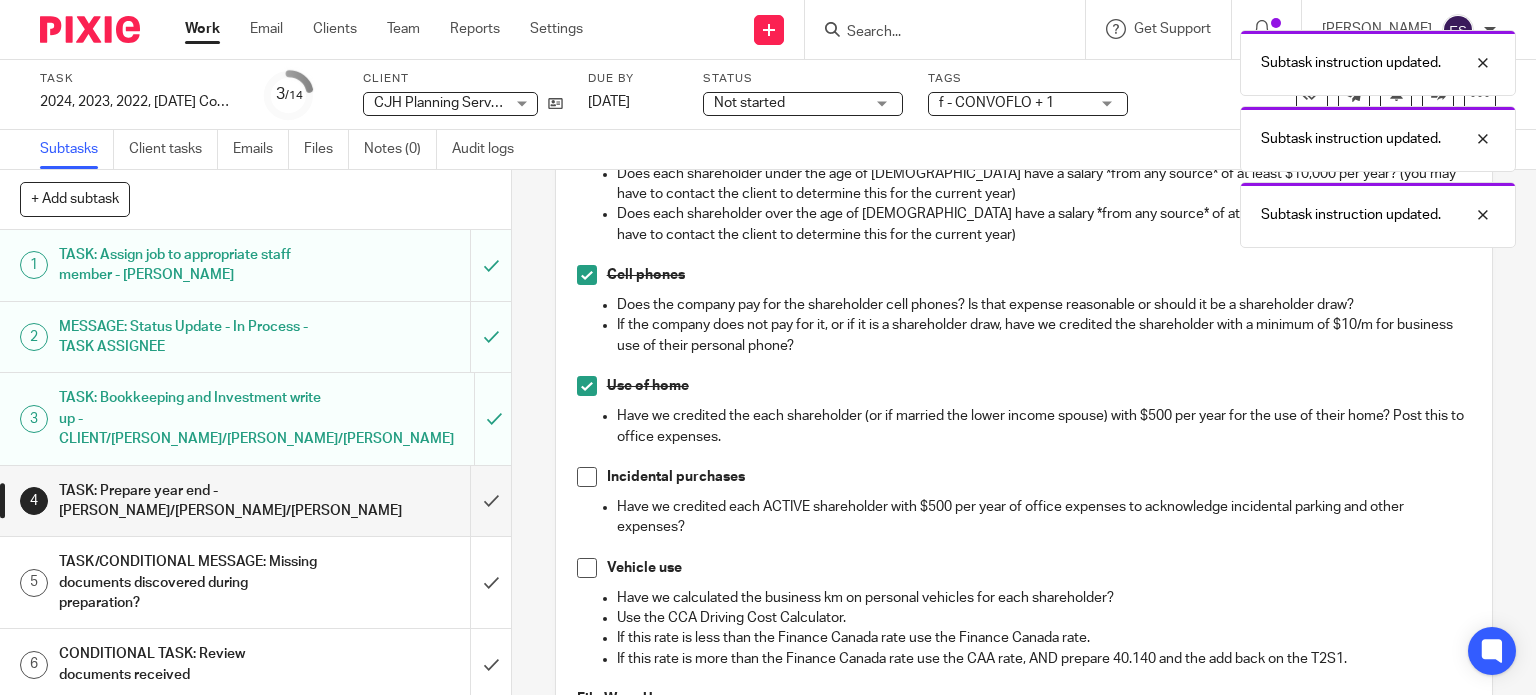 click at bounding box center (587, 477) 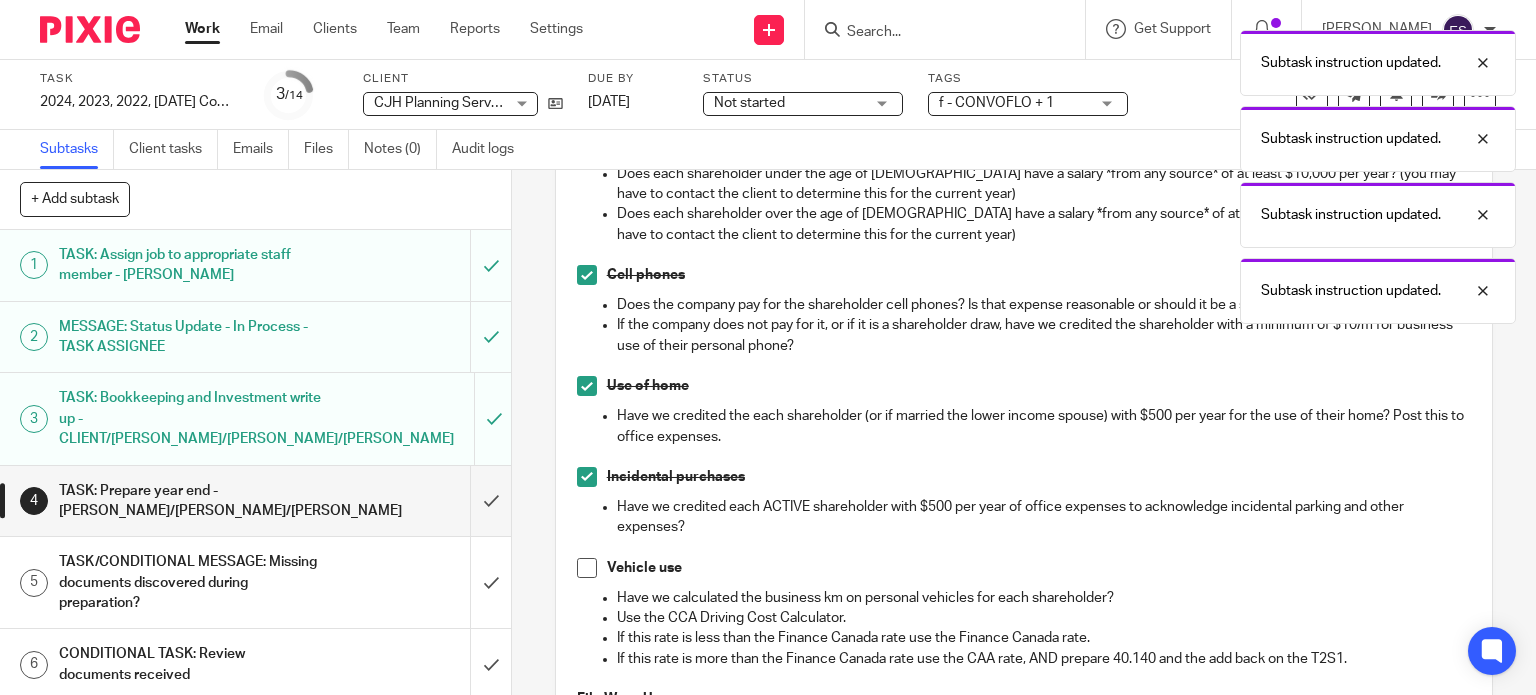 click at bounding box center (587, 568) 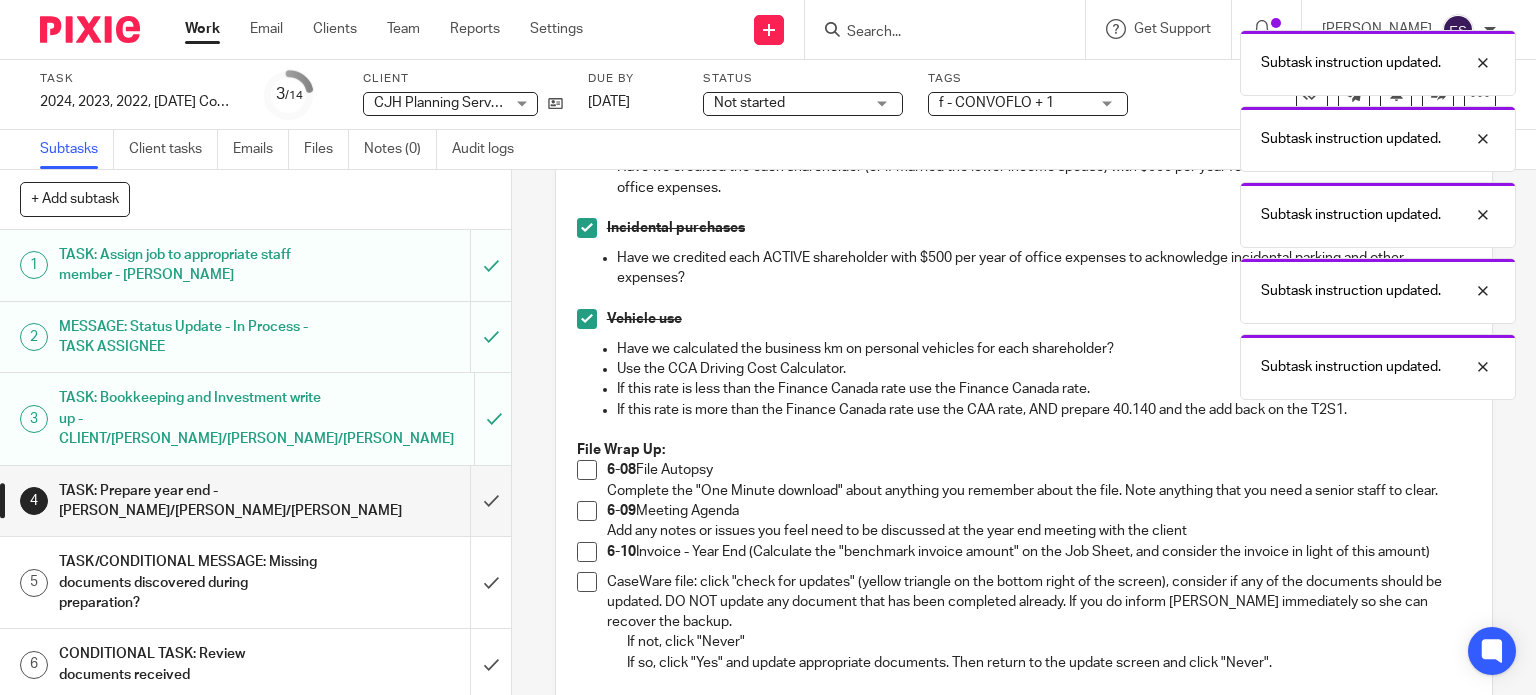 scroll, scrollTop: 1000, scrollLeft: 0, axis: vertical 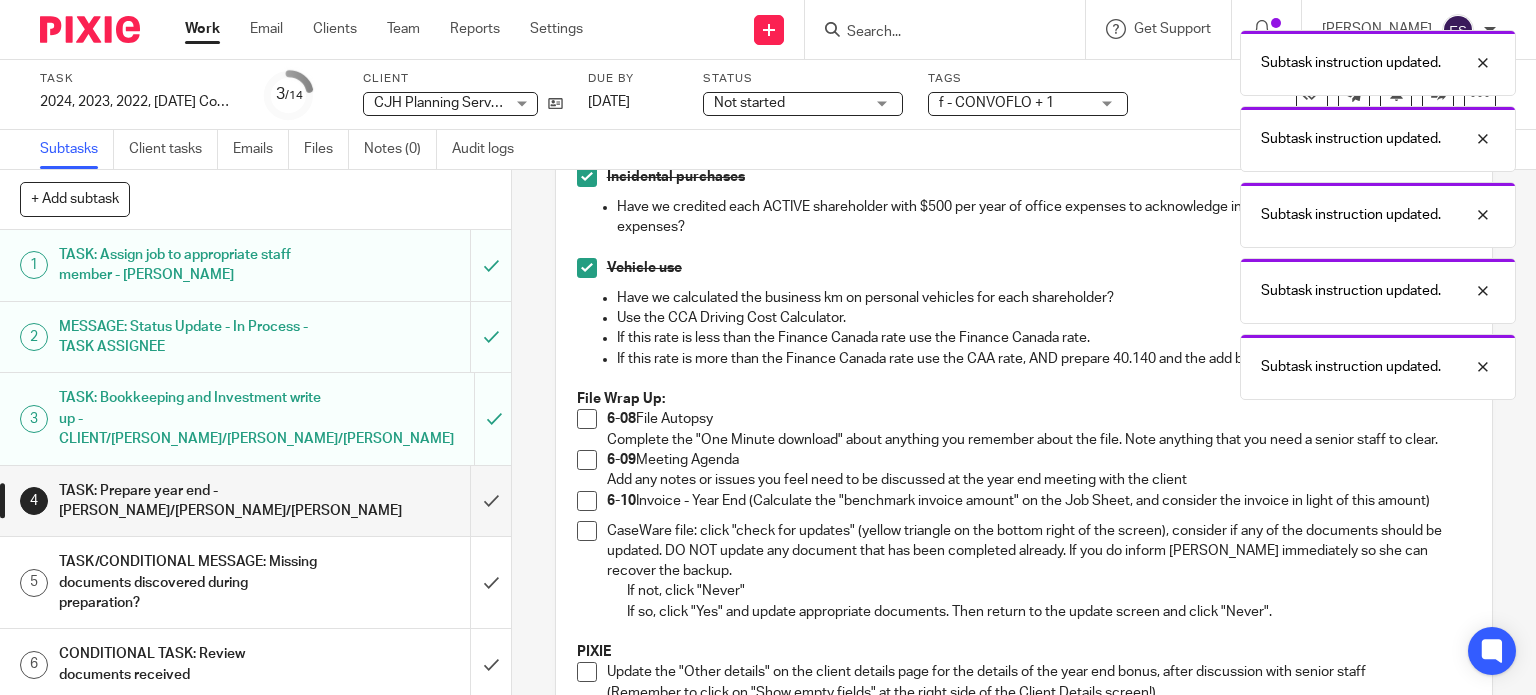 click at bounding box center (587, 419) 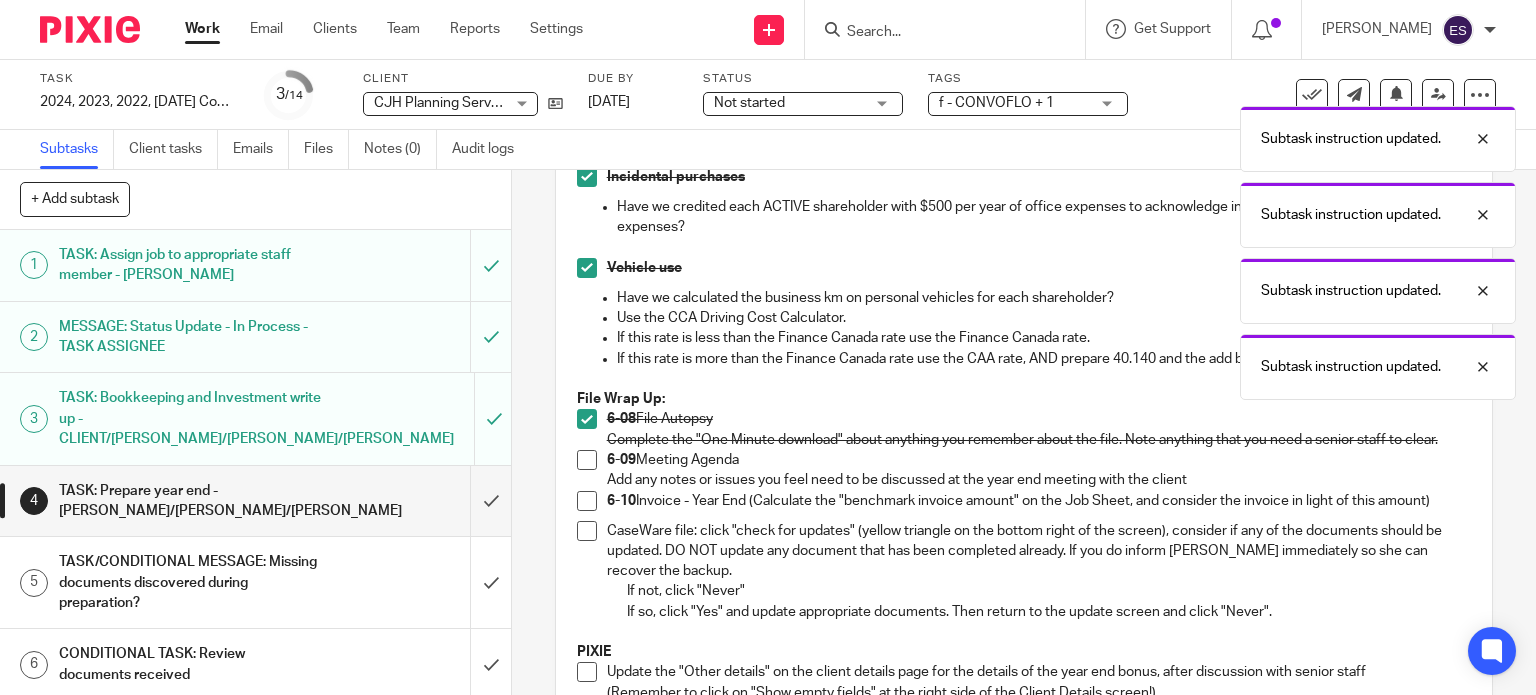 click on "6-08  File Autopsy Complete the "One Minute download" about anything you remember about the file. Note anything that you need a senior staff to clear." at bounding box center (1024, 429) 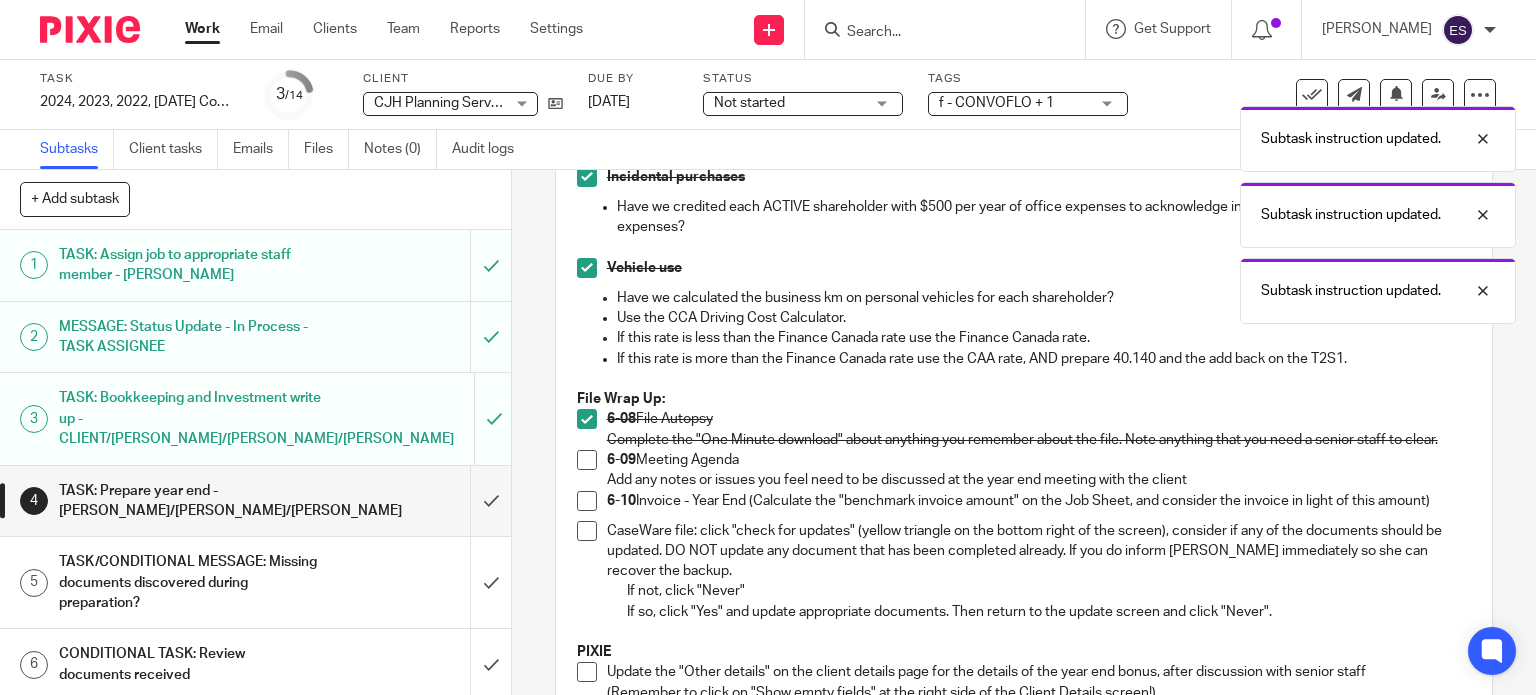 click at bounding box center (587, 501) 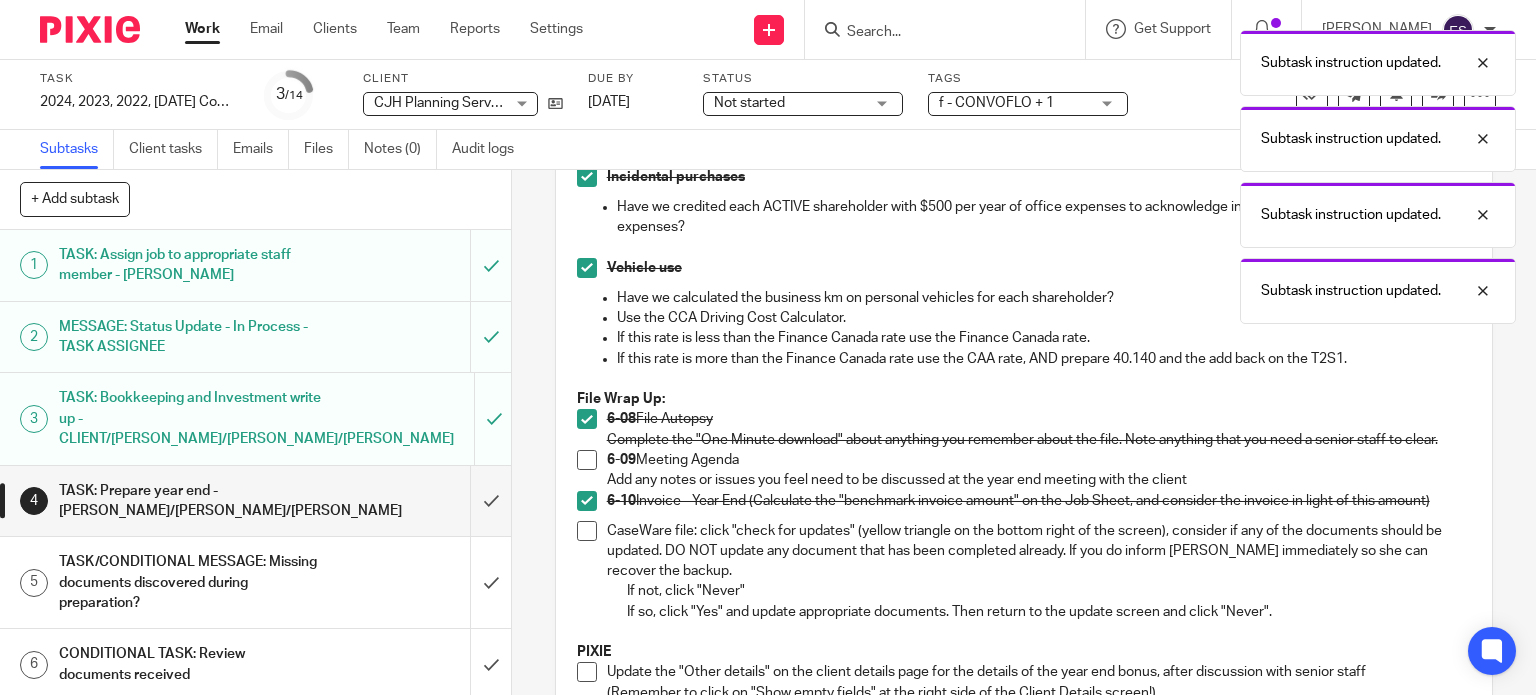 click at bounding box center (587, 460) 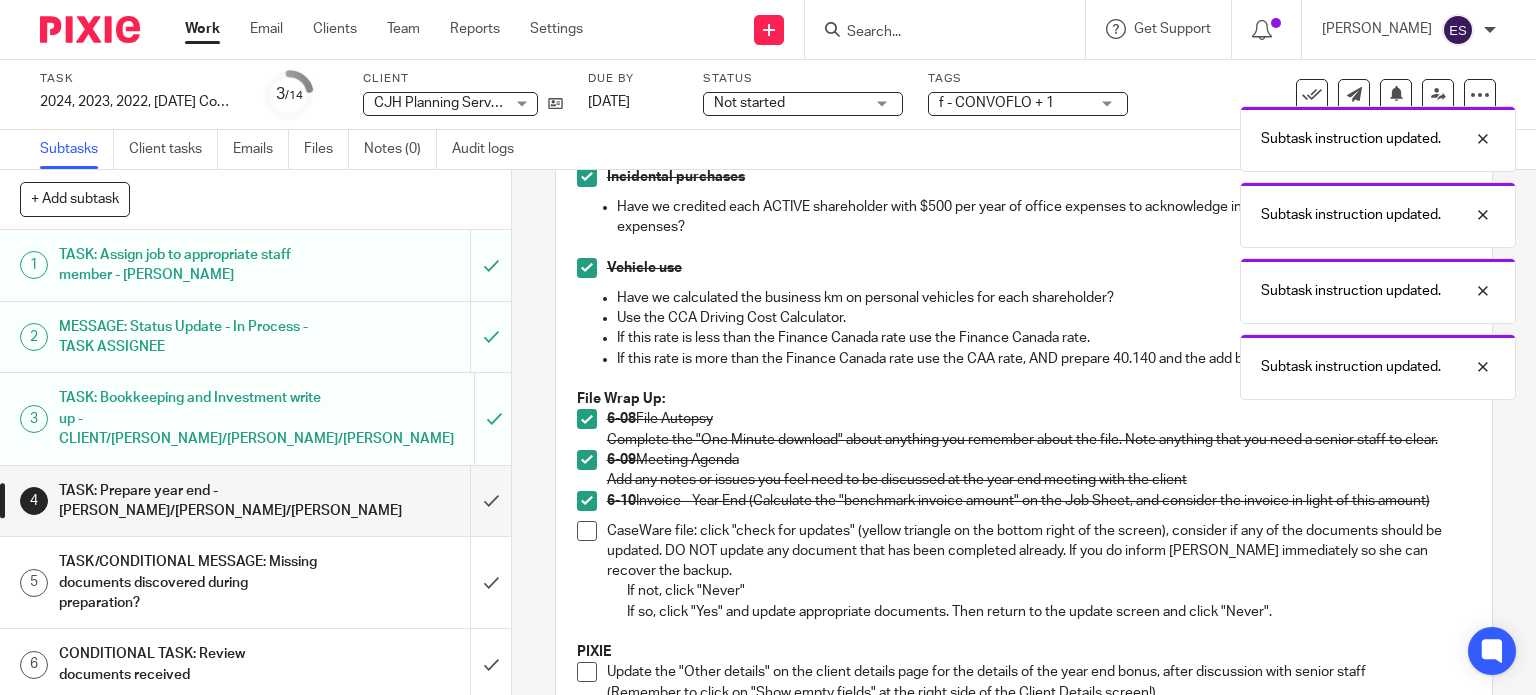 click on "CaseWare file: click "check for updates" (yellow triangle on the bottom right of the screen), consider if any of the documents should be updated. DO NOT update any document that has been completed already. If you do inform Jeanette immediately so she can recover the backup. If not, click "Never" If so, click "Yes" and update appropriate documents. Then return to the update screen and click "Never"." at bounding box center (1024, 571) 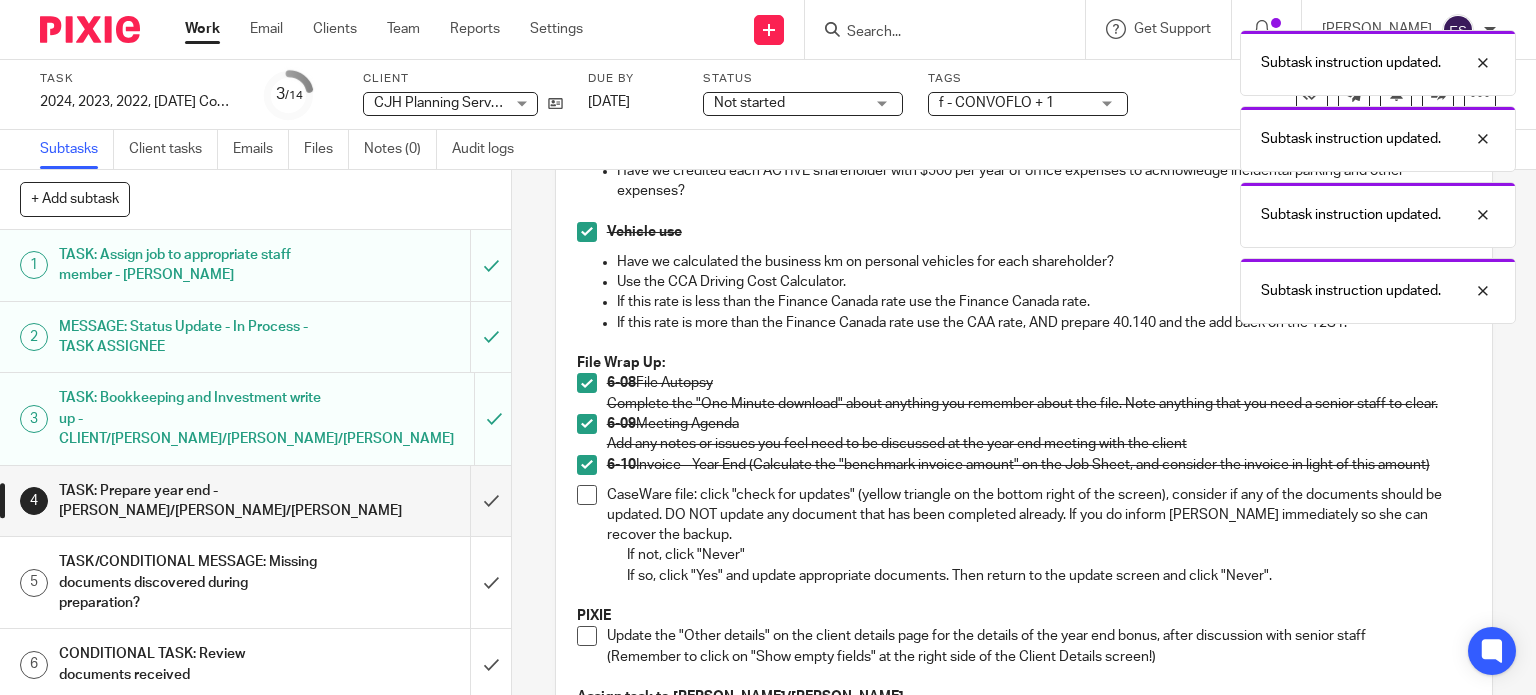 scroll, scrollTop: 1100, scrollLeft: 0, axis: vertical 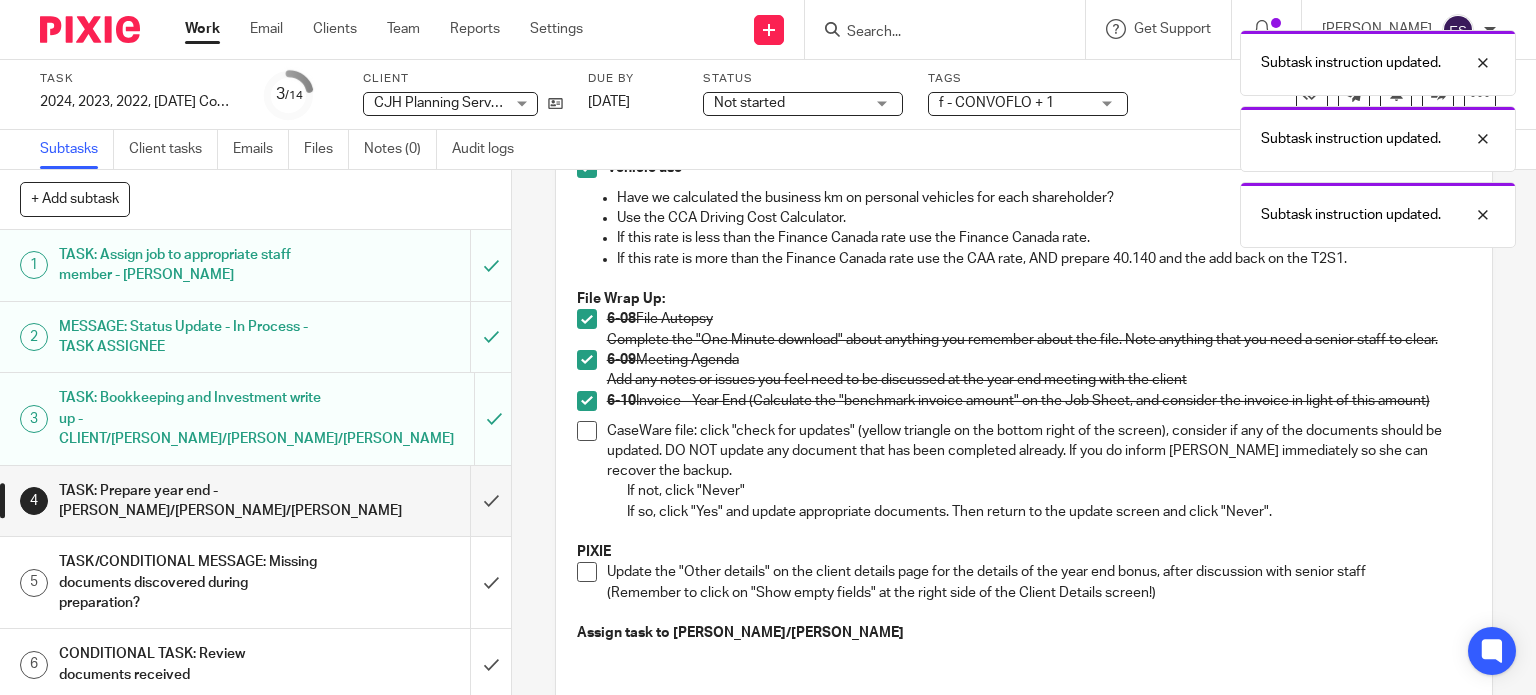 click at bounding box center [587, 431] 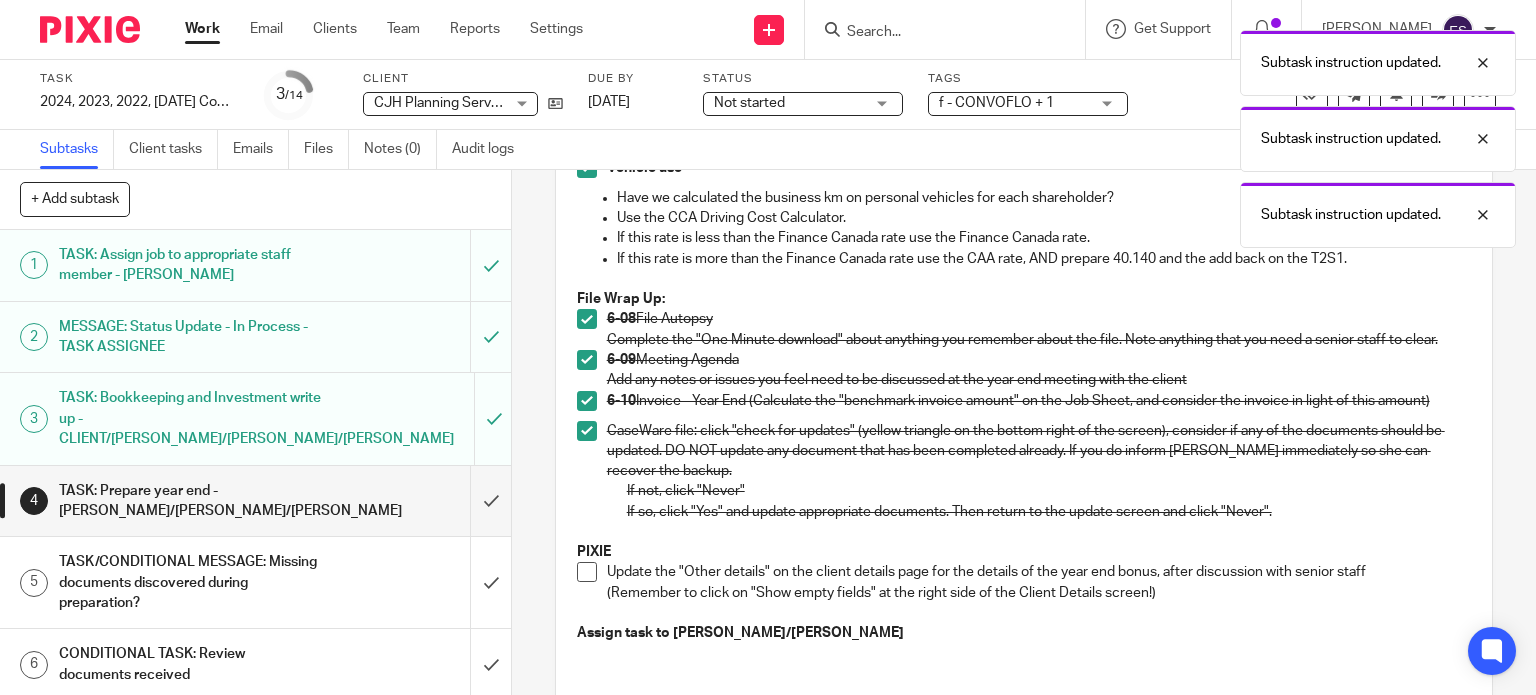 click at bounding box center [587, 572] 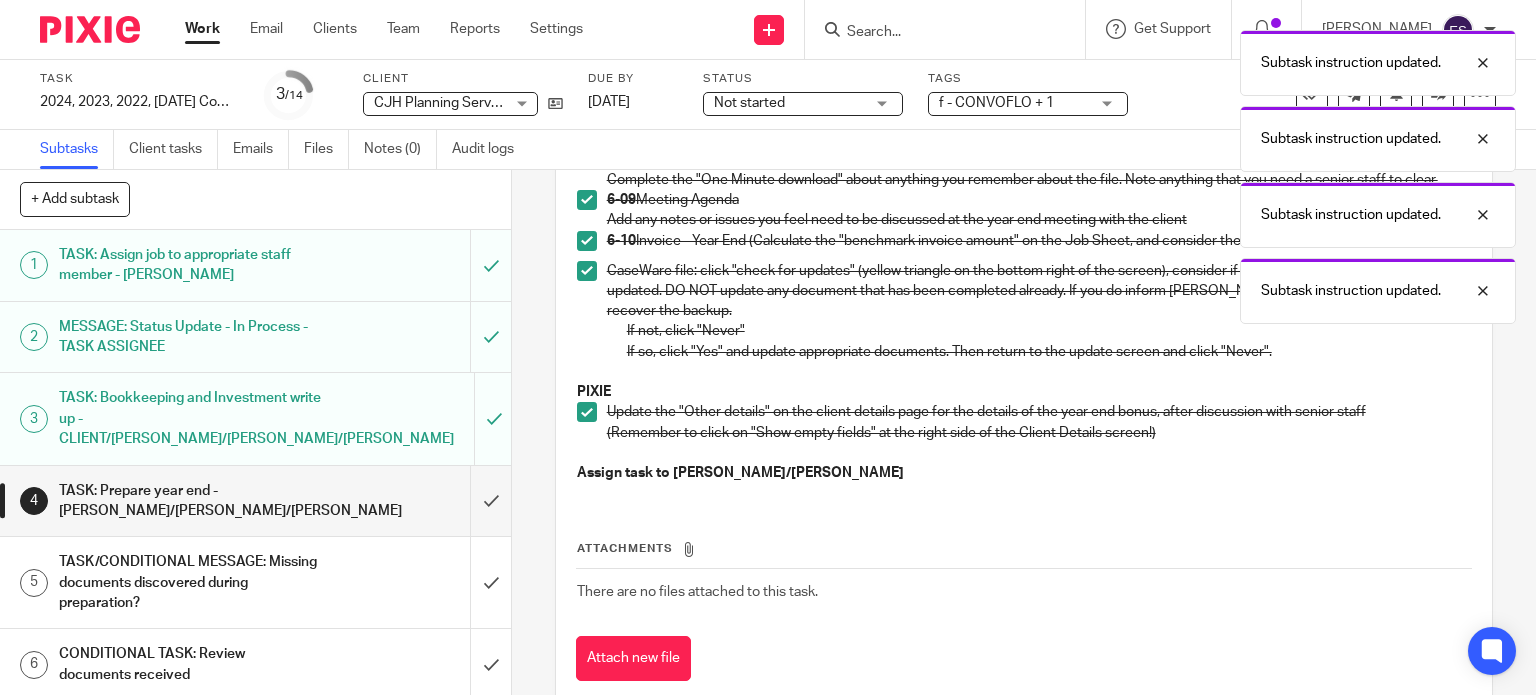 scroll, scrollTop: 1273, scrollLeft: 0, axis: vertical 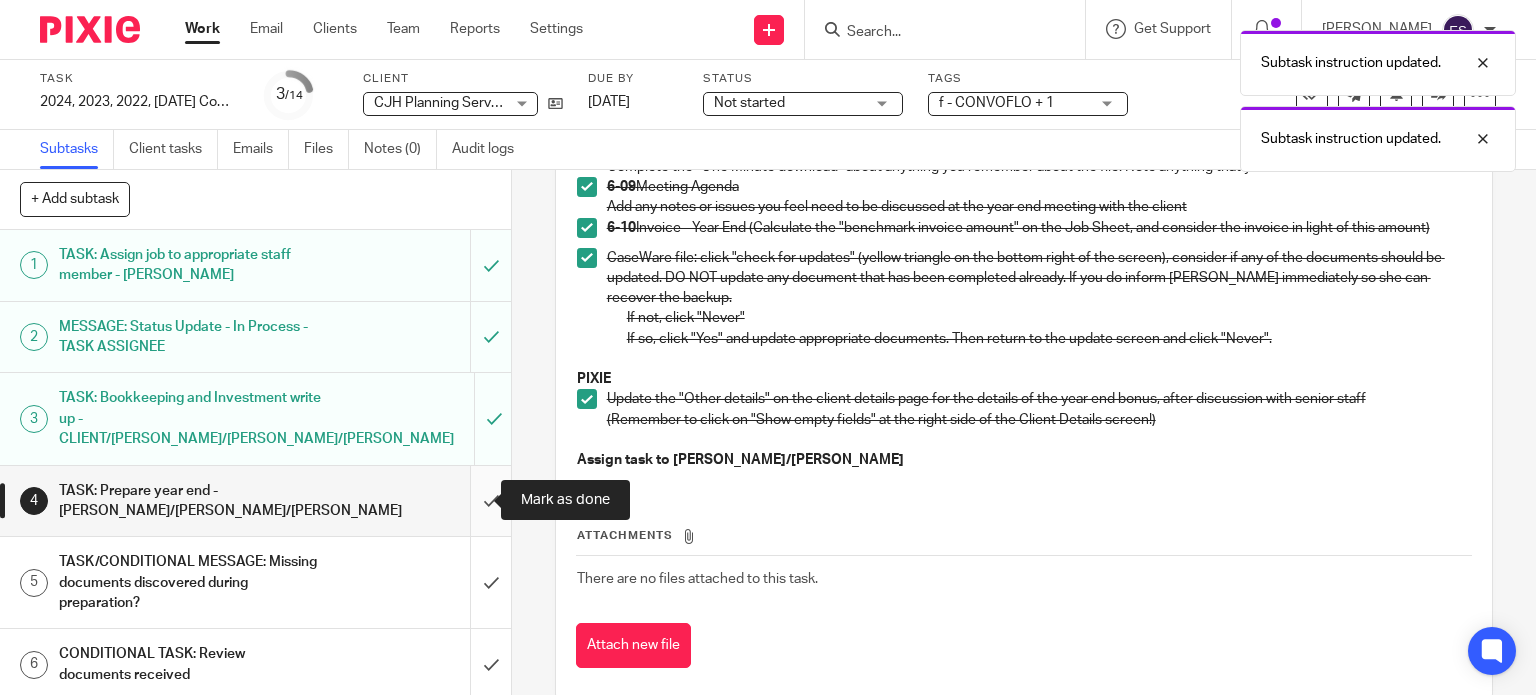 click at bounding box center [255, 501] 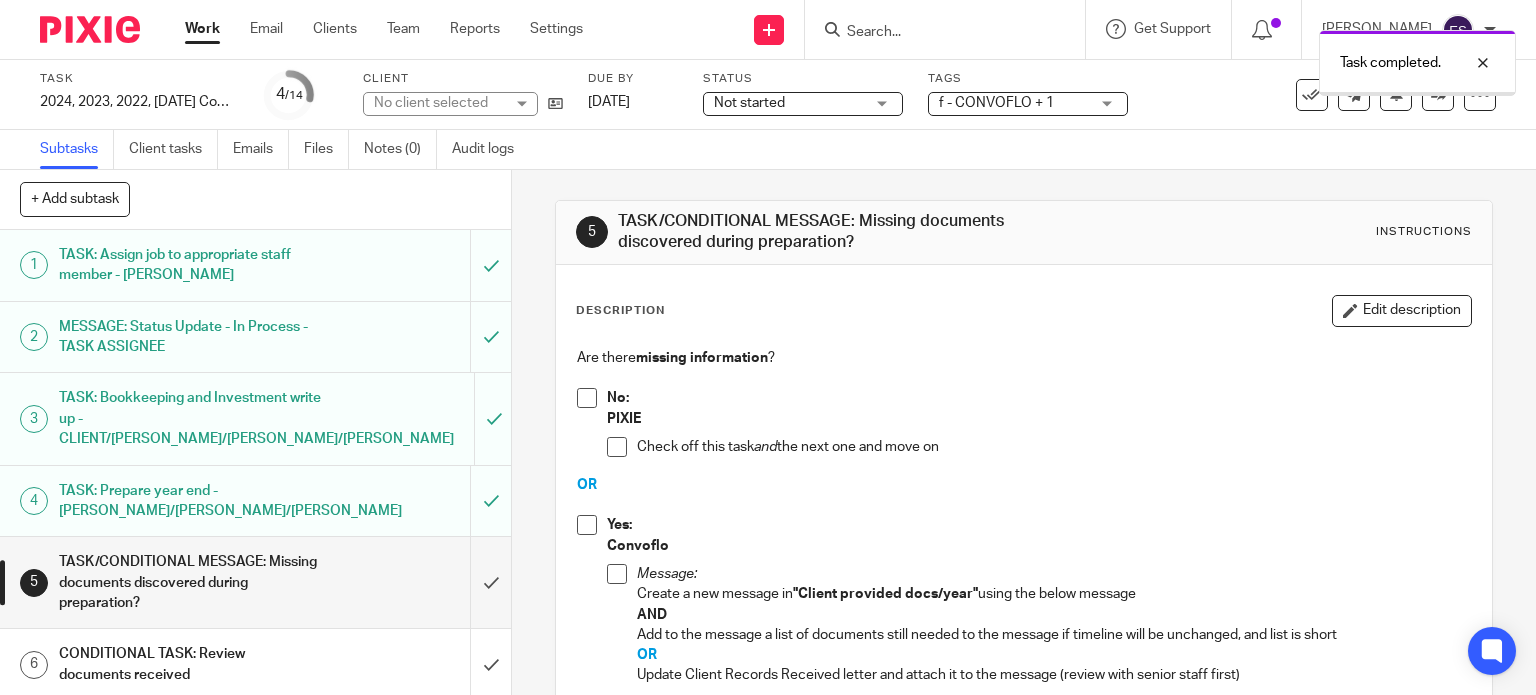 scroll, scrollTop: 0, scrollLeft: 0, axis: both 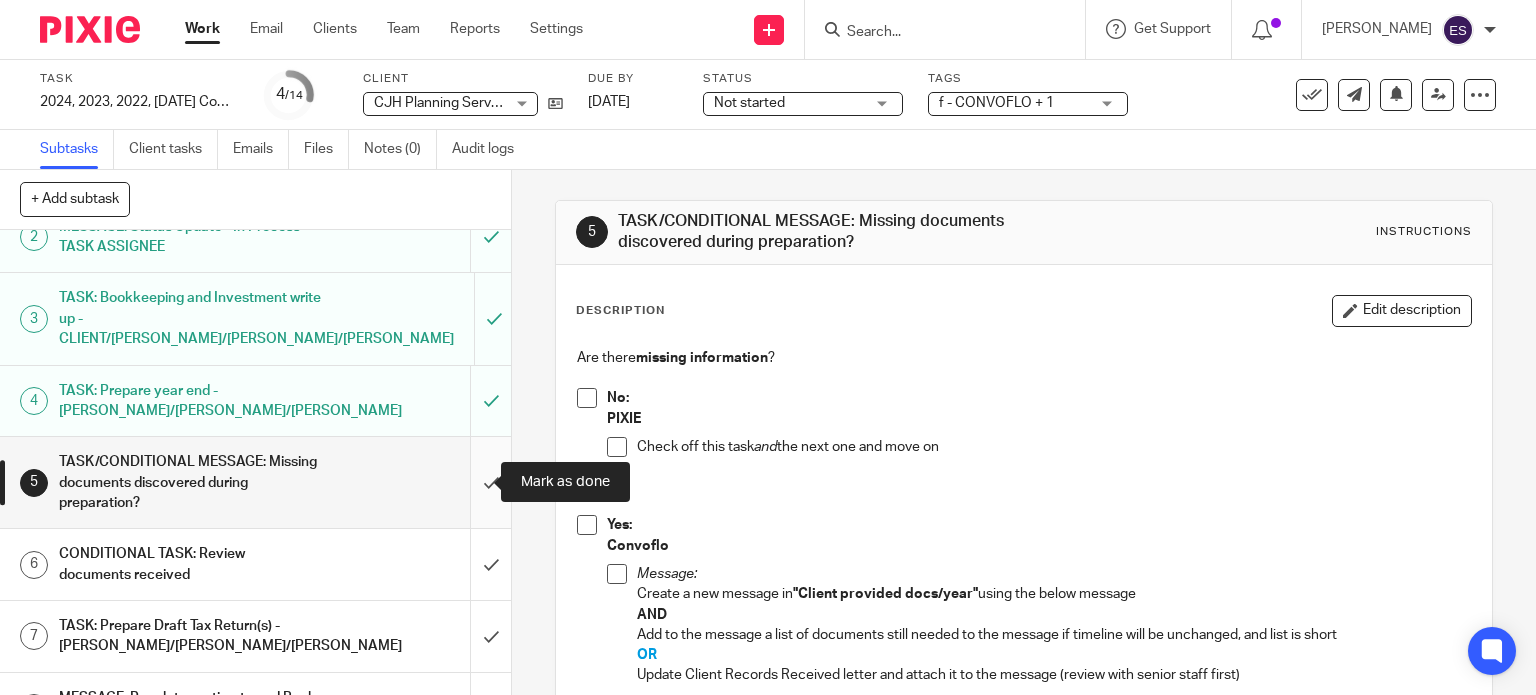 click at bounding box center [255, 482] 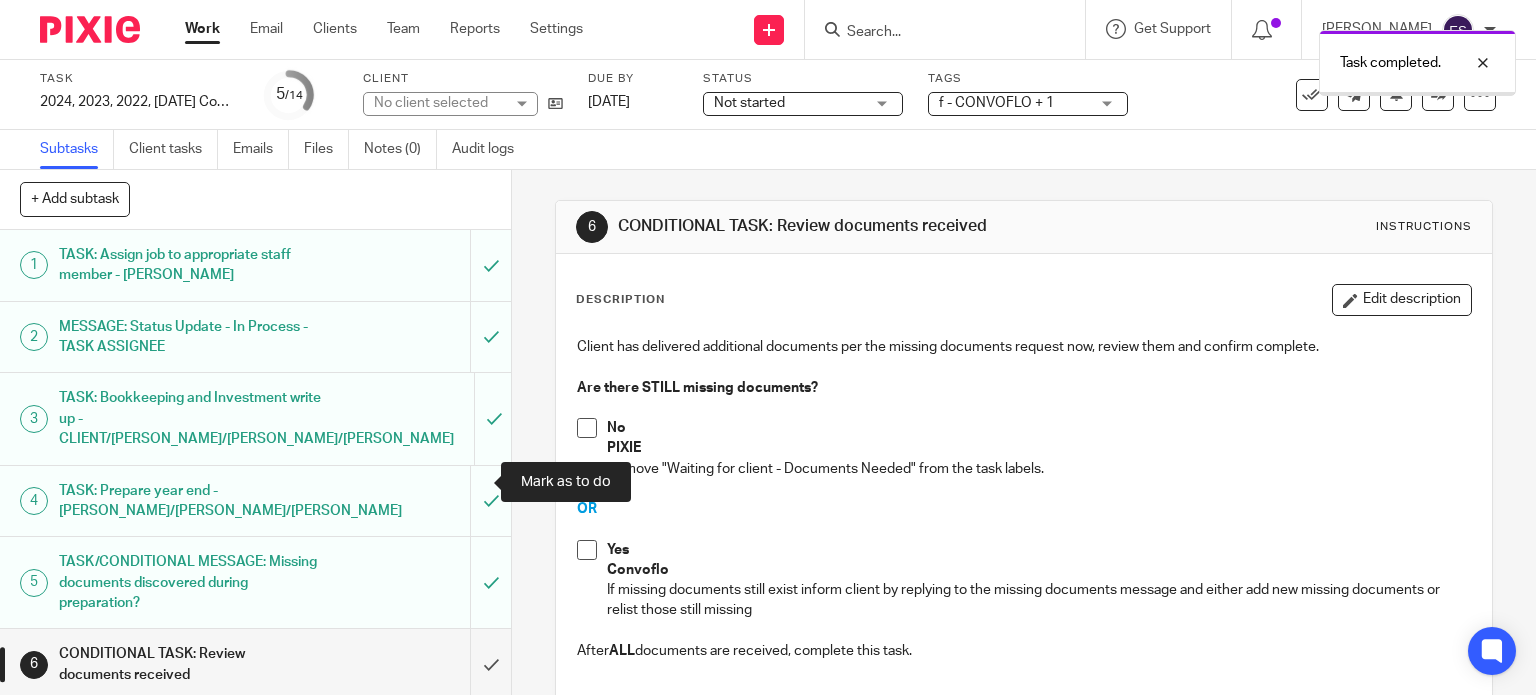 scroll, scrollTop: 0, scrollLeft: 0, axis: both 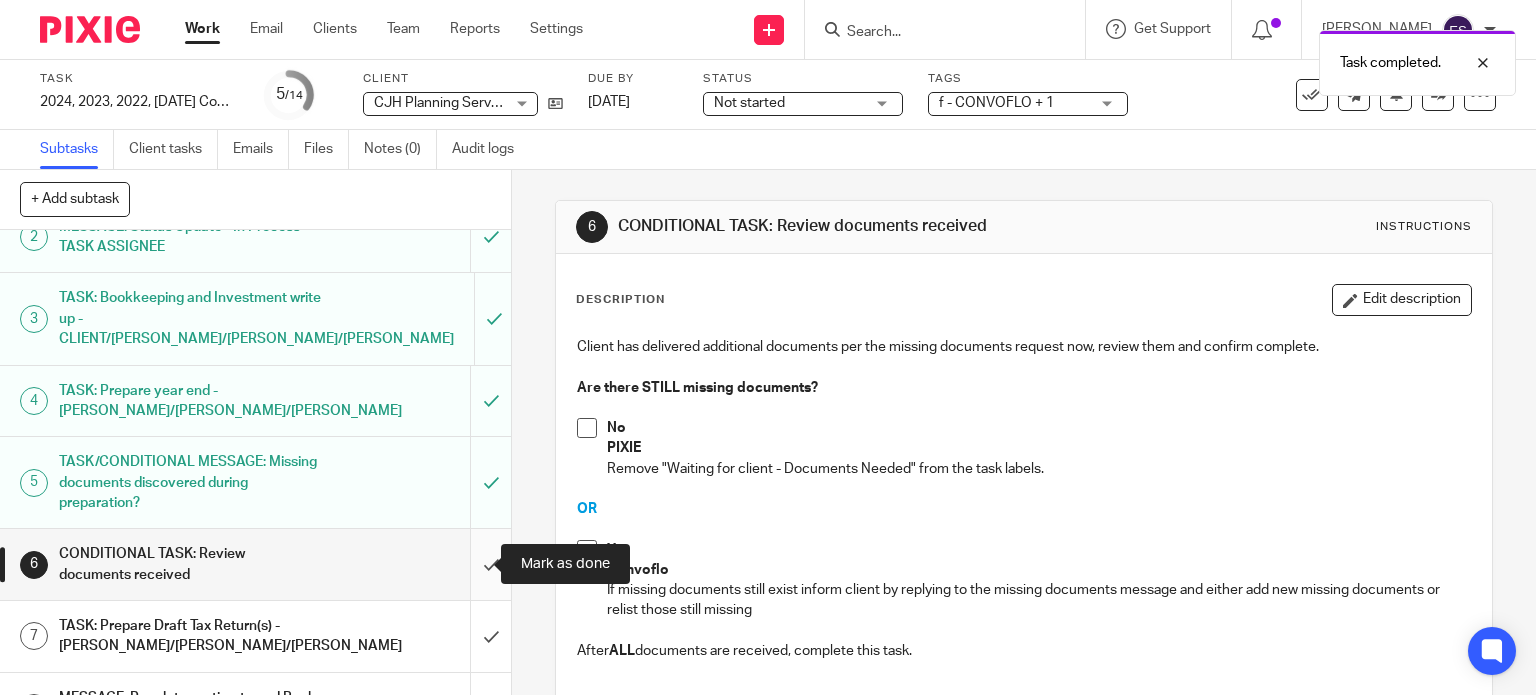 click at bounding box center [255, 564] 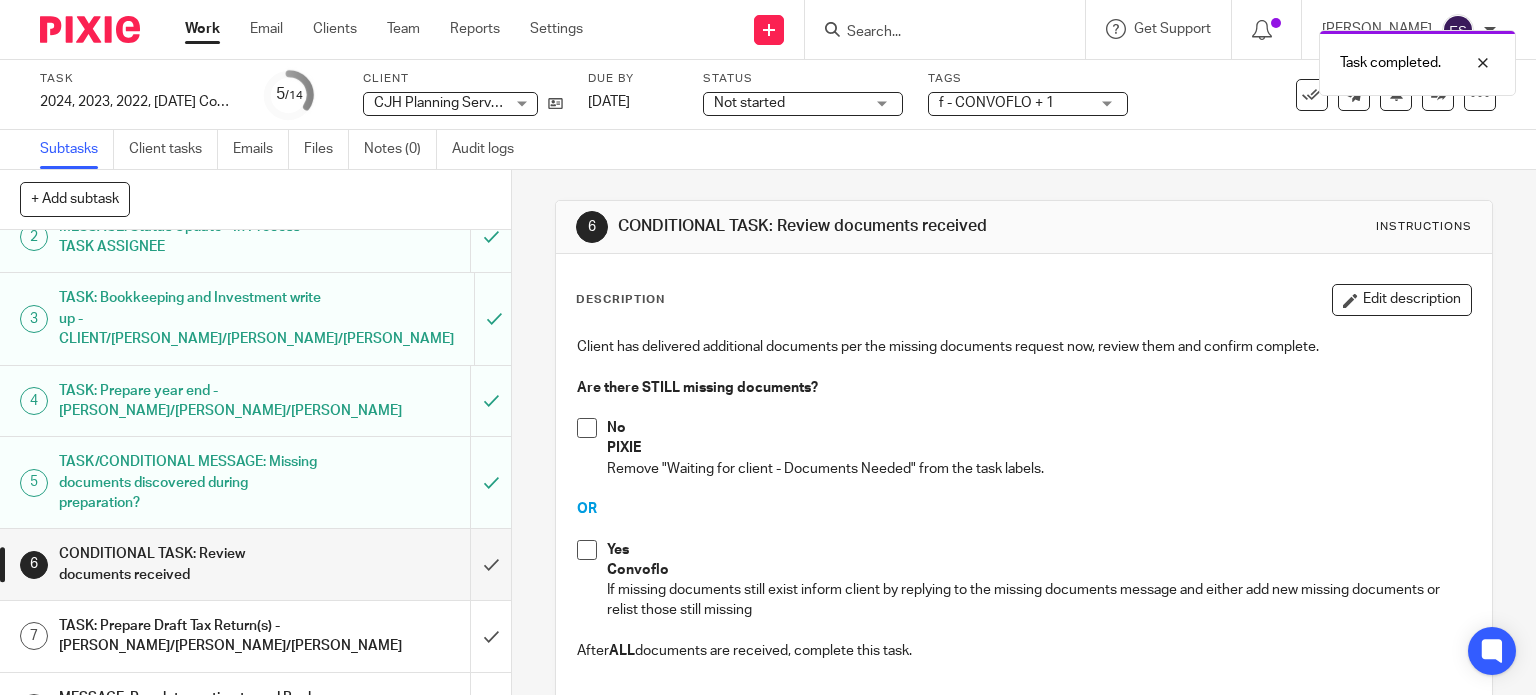 scroll, scrollTop: 200, scrollLeft: 0, axis: vertical 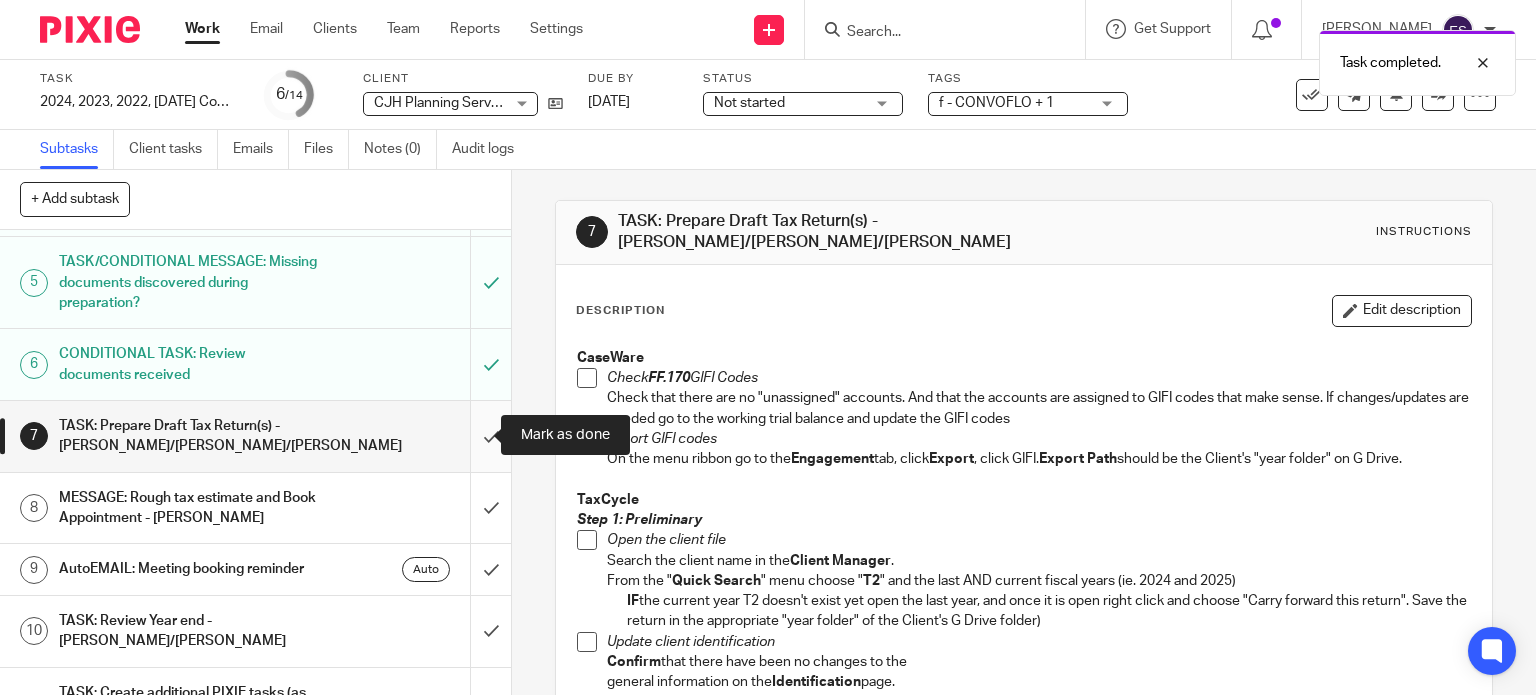 click at bounding box center [255, 436] 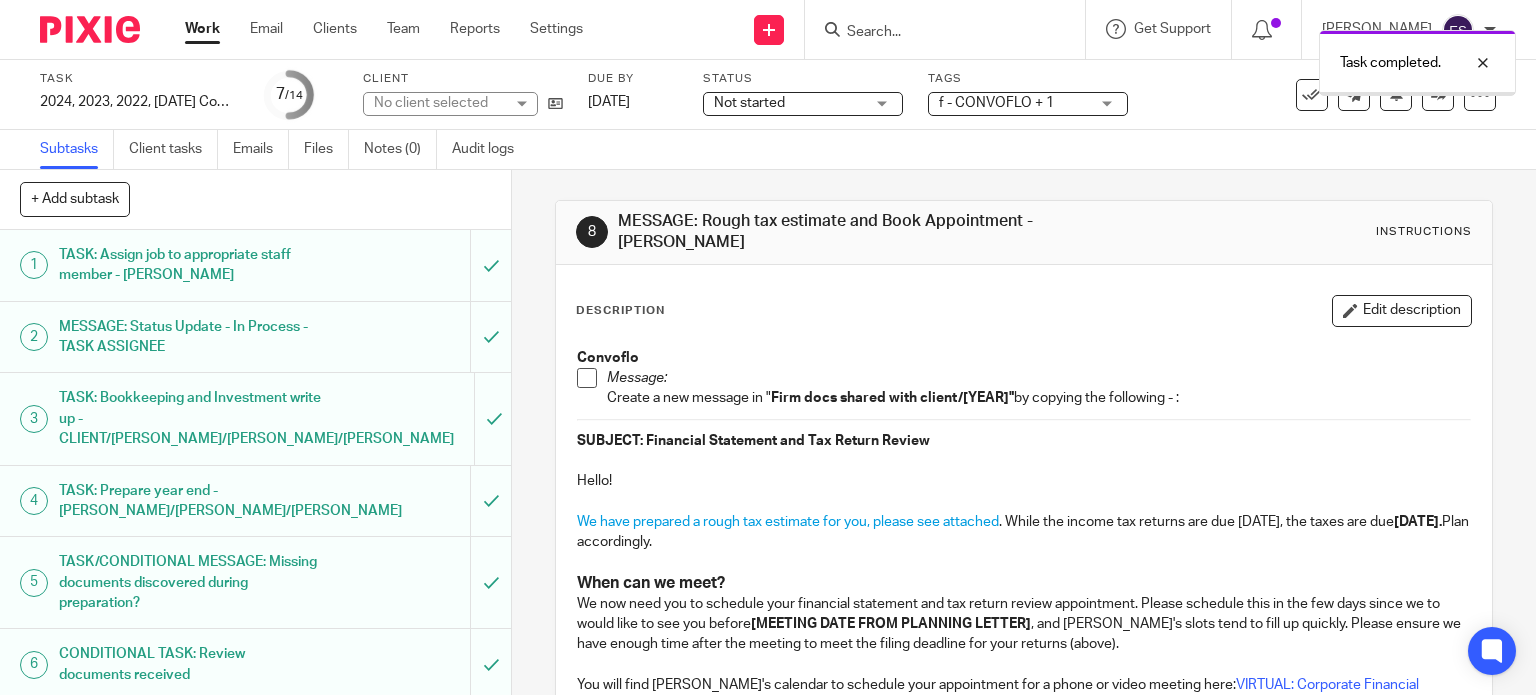scroll, scrollTop: 0, scrollLeft: 0, axis: both 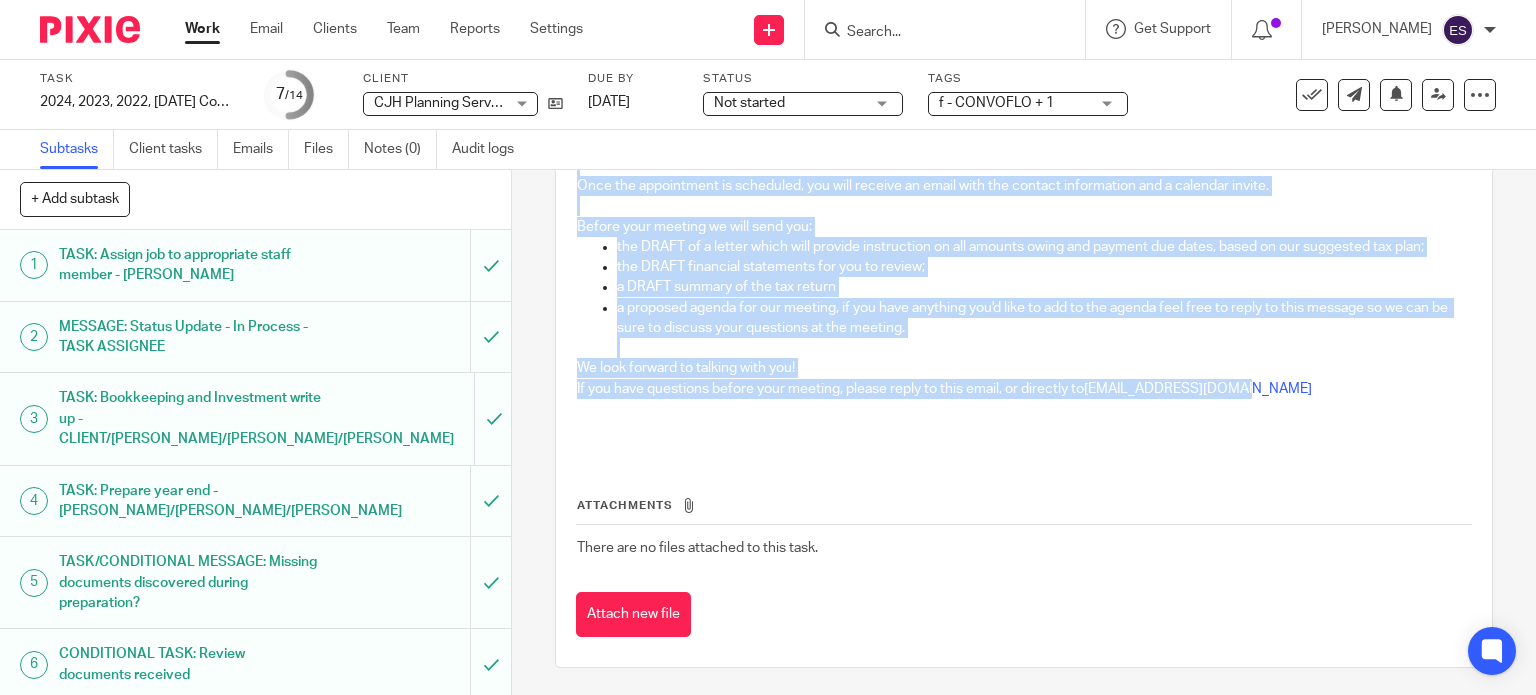 drag, startPoint x: 639, startPoint y: 443, endPoint x: 1292, endPoint y: 390, distance: 655.14734 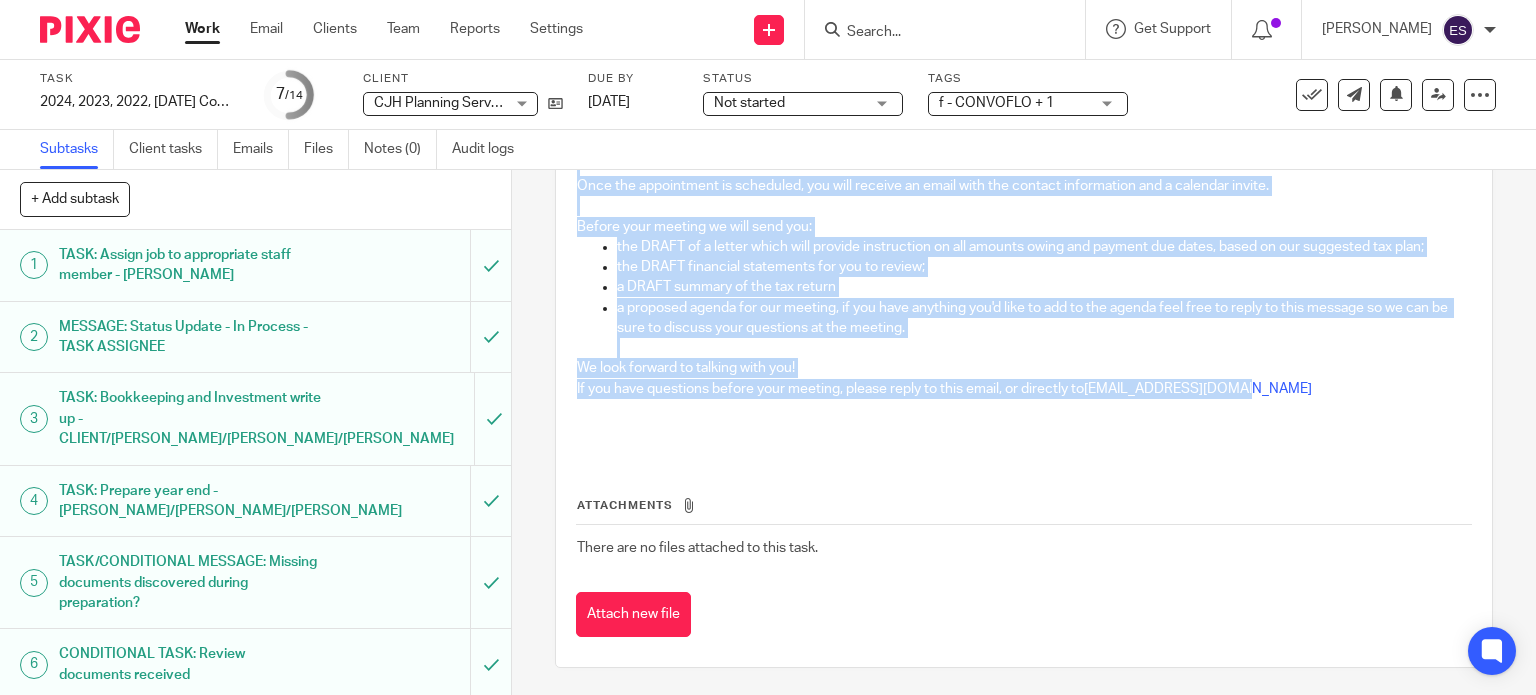 click on "Convoflo   Message: Create a new message in " Firm docs shared with client/[YEAR]"  by copying the following - : SUBJECT: Financial Statement and Tax Return Review Hello! We have prepared a rough tax estimate for you, please see attached . While the income tax returns are due Jan 27, 2026, the taxes are due  Oct 29, 2025.  Plan accordingly. When can we meet? We now need you to schedule your financial statement and tax return review appointment. Please schedule this in the few days since we to would like to see you before  [MEETING DATE FROM PLANNING LETTER] , and Jeanette's slots tend to fill up quickly. Please ensure we have enough time after the meeting to meet the filing deadline for your returns (above). You will find Jeanette's calendar to schedule your appointment for a phone or video meeting here:  VIRTUAL: Corporate Financial Statements and Tax Return Review - max 90 minutes You might not need all the time allocated, but it's important to Jeanette that we leave room in case you do." at bounding box center [1024, 66] 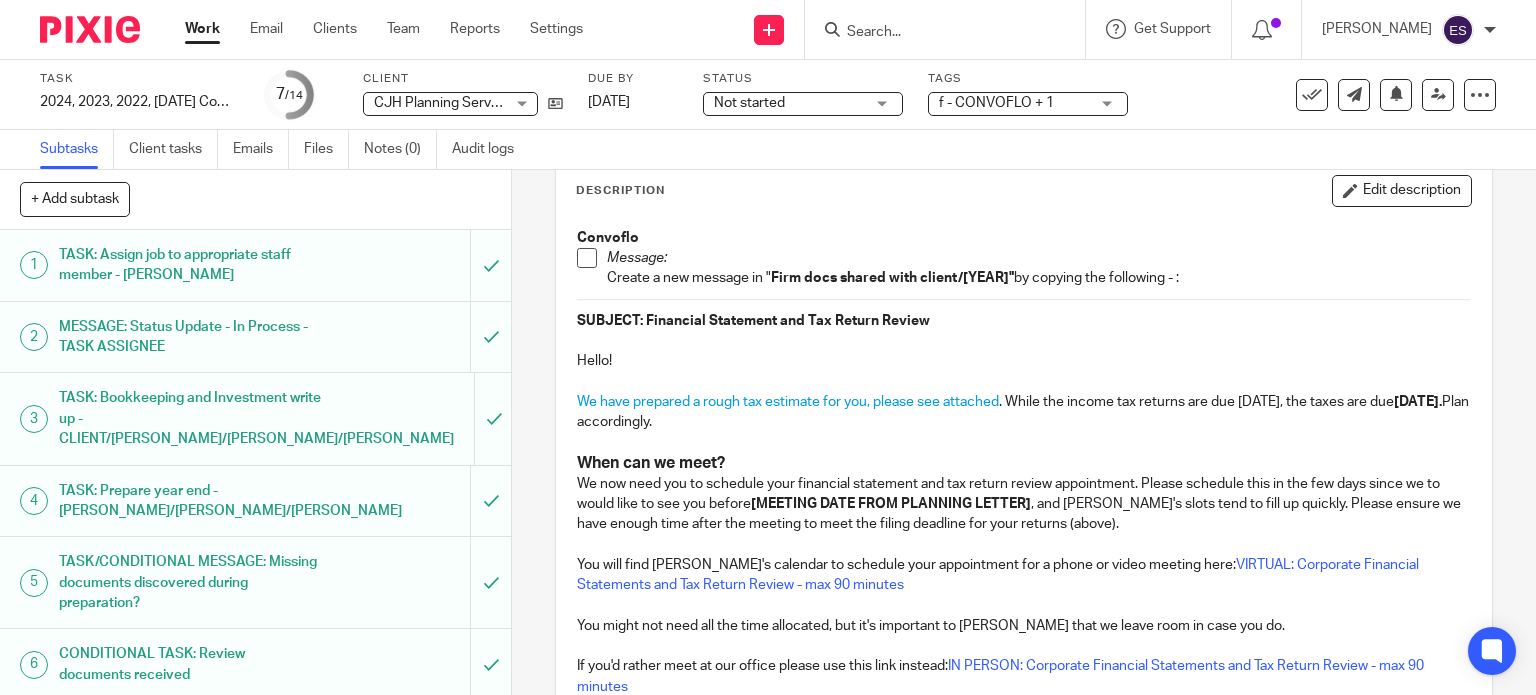 scroll, scrollTop: 0, scrollLeft: 0, axis: both 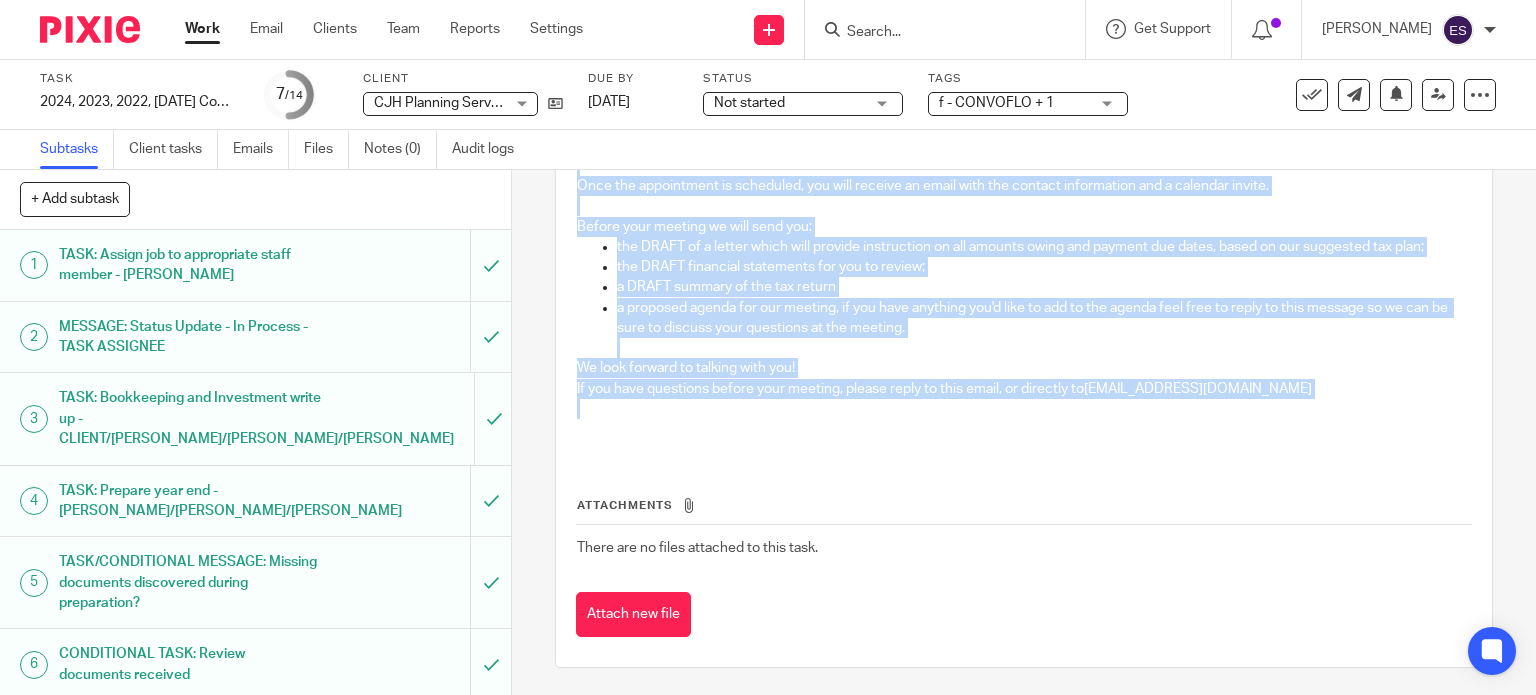 drag, startPoint x: 636, startPoint y: 437, endPoint x: 1290, endPoint y: 411, distance: 654.5166 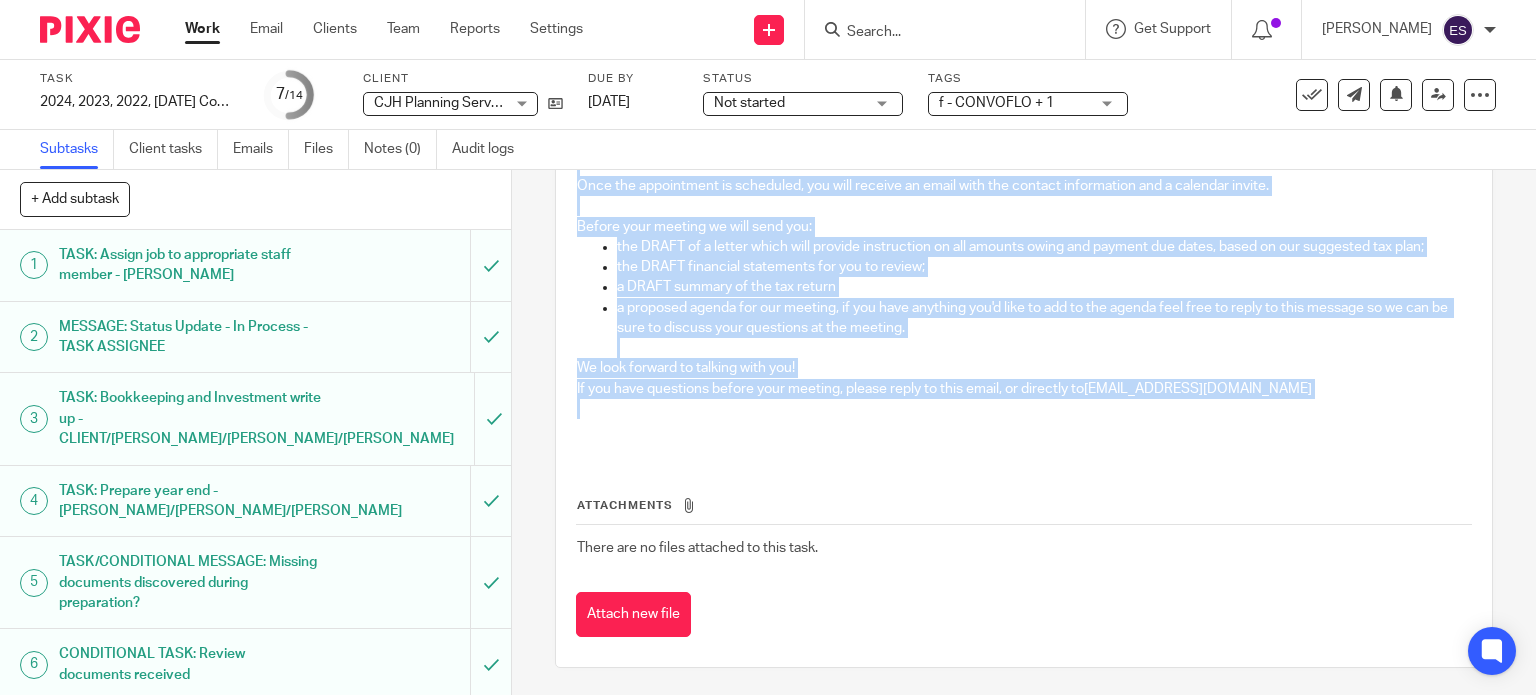 click on "Convoflo   Message: Create a new message in " Firm docs shared with client/[YEAR]"  by copying the following - : SUBJECT: Financial Statement and Tax Return Review Hello! We have prepared a rough tax estimate for you, please see attached . While the income tax returns are due Jan 27, 2026, the taxes are due  Oct 29, 2025.  Plan accordingly. When can we meet? We now need you to schedule your financial statement and tax return review appointment. Please schedule this in the few days since we to would like to see you before  [MEETING DATE FROM PLANNING LETTER] , and Jeanette's slots tend to fill up quickly. Please ensure we have enough time after the meeting to meet the filing deadline for your returns (above). You will find Jeanette's calendar to schedule your appointment for a phone or video meeting here:  VIRTUAL: Corporate Financial Statements and Tax Return Review - max 90 minutes You might not need all the time allocated, but it's important to Jeanette that we leave room in case you do." at bounding box center (1024, 66) 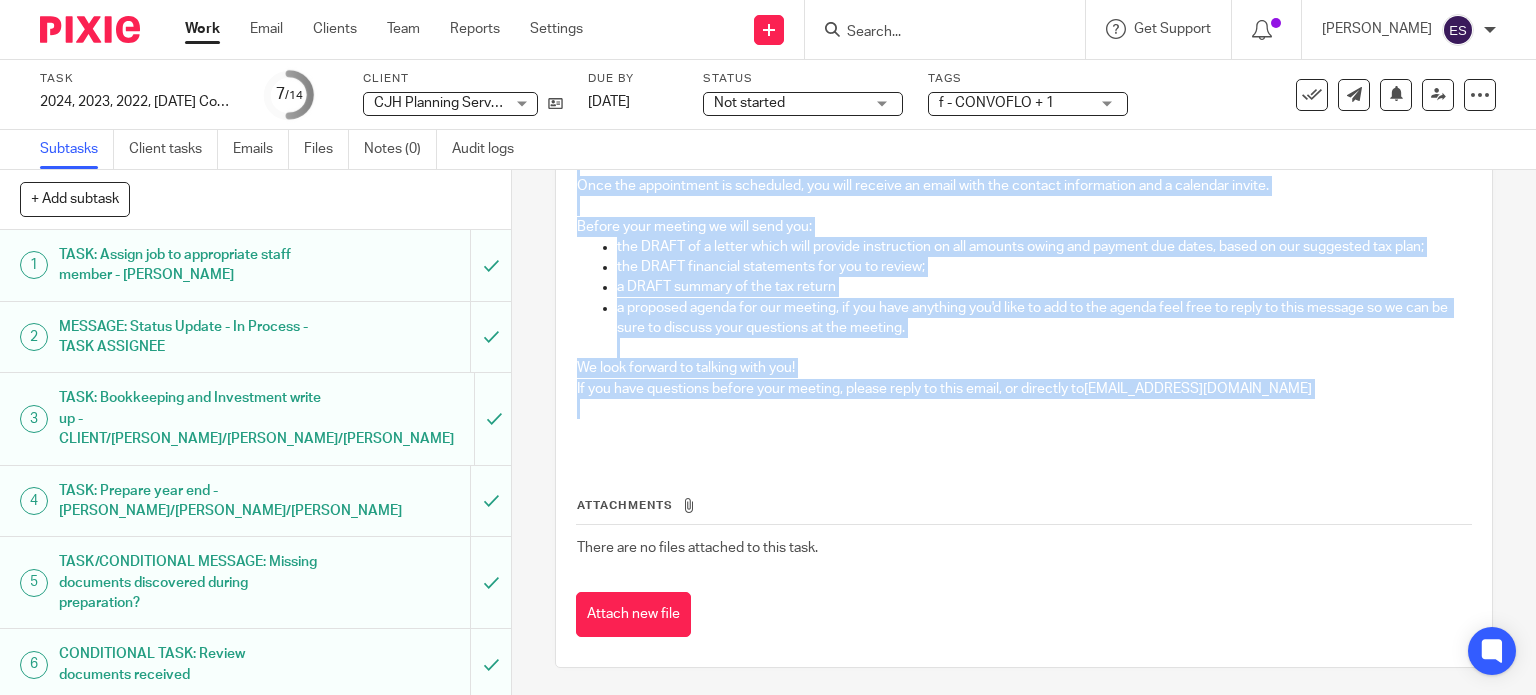 copy on "Financial Statement and Tax Return Review Hello! We have prepared a rough tax estimate for you, please see attached . While the income tax returns are due Jan 27, 2026, the taxes are due  Oct 29, 2025.  Plan accordingly. When can we meet? We now need you to schedule your financial statement and tax return review appointment. Please schedule this in the few days since we to would like to see you before  [MEETING DATE FROM PLANNING LETTER] , and Jeanette's slots tend to fill up quickly. Please ensure we have enough time after the meeting to meet the filing deadline for your returns (above). You will find Jeanette's calendar to schedule your appointment for a phone or video meeting here:  VIRTUAL: Corporate Financial Statements and Tax Return Review - max 90 minutes You might not need all the time allocated, but it's important to Jeanette that we leave room in case you do. If you'd rather meet at our office please use this link instead:  IN PERSON: Corporate Financial Statements and Tax Return Review - max 9..." 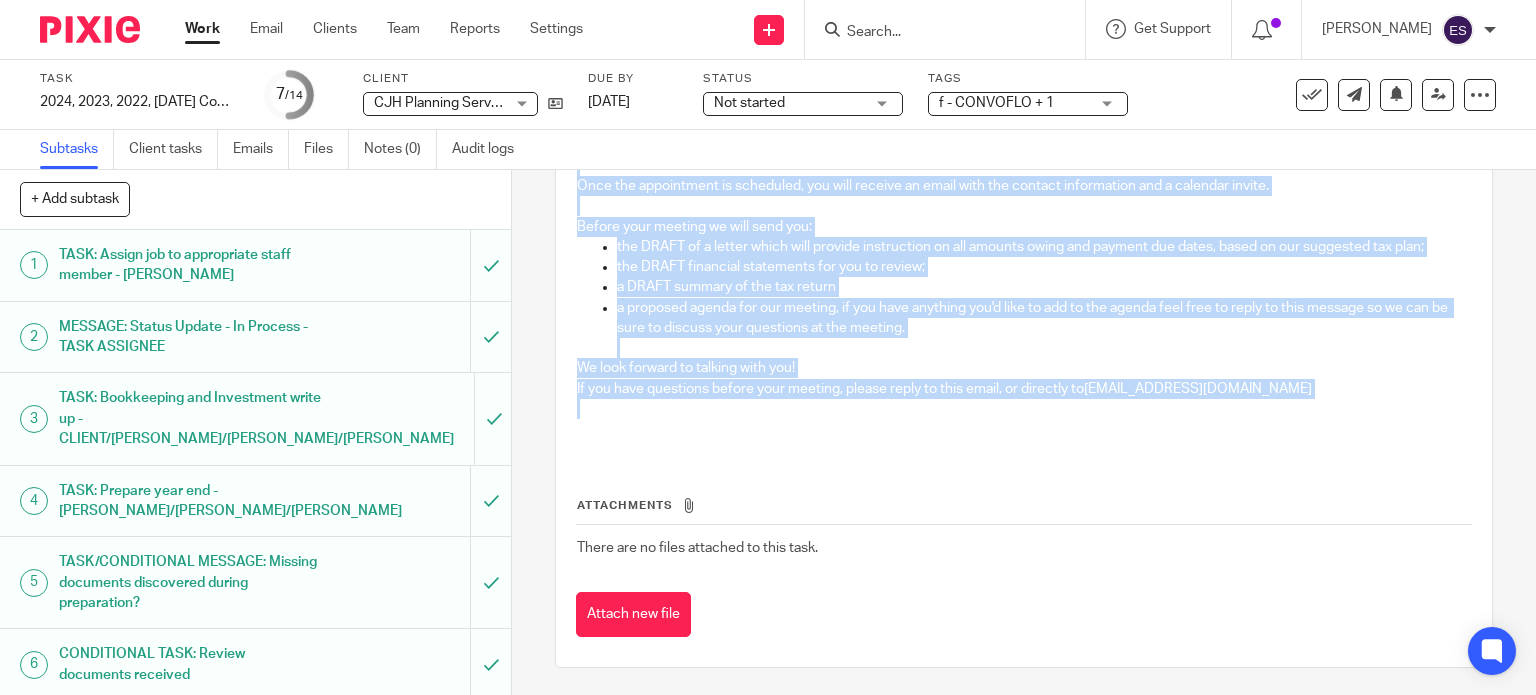 drag, startPoint x: 835, startPoint y: 484, endPoint x: 771, endPoint y: 484, distance: 64 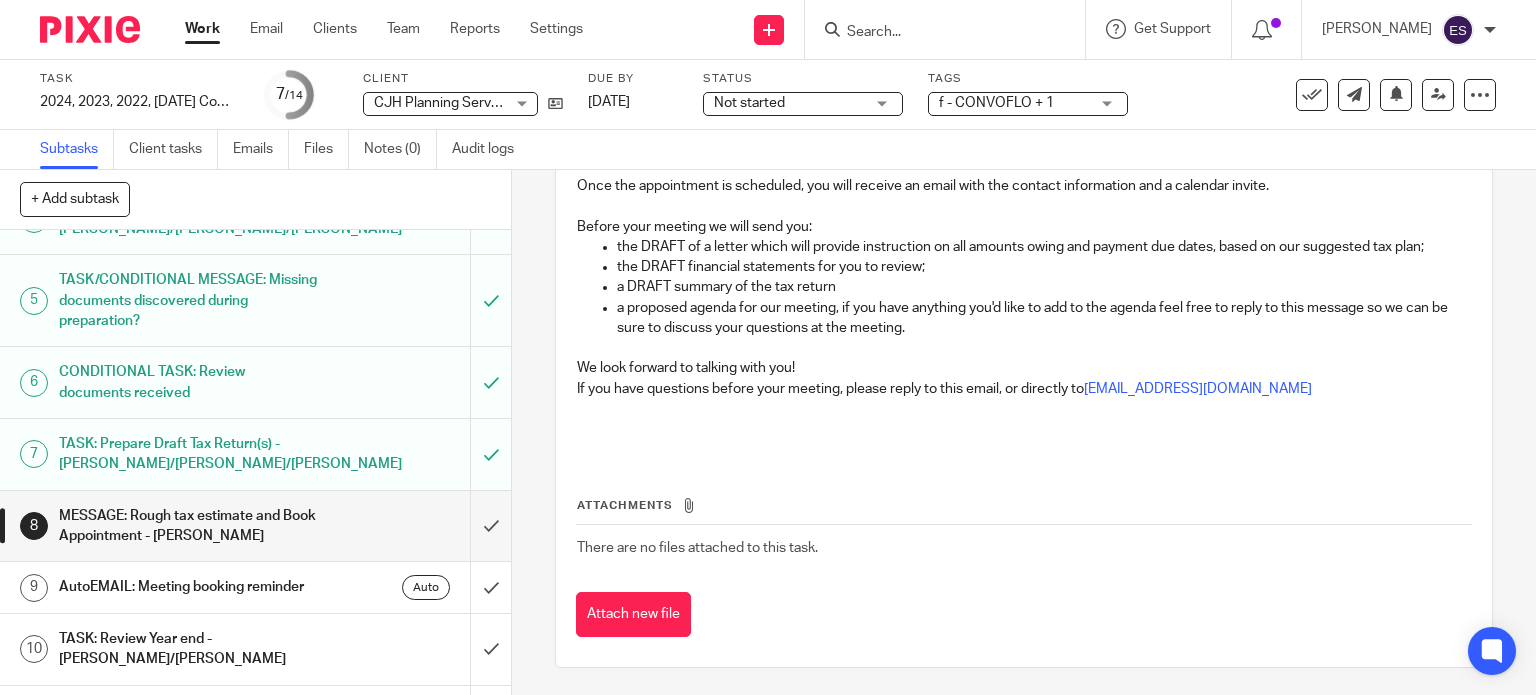 scroll, scrollTop: 400, scrollLeft: 0, axis: vertical 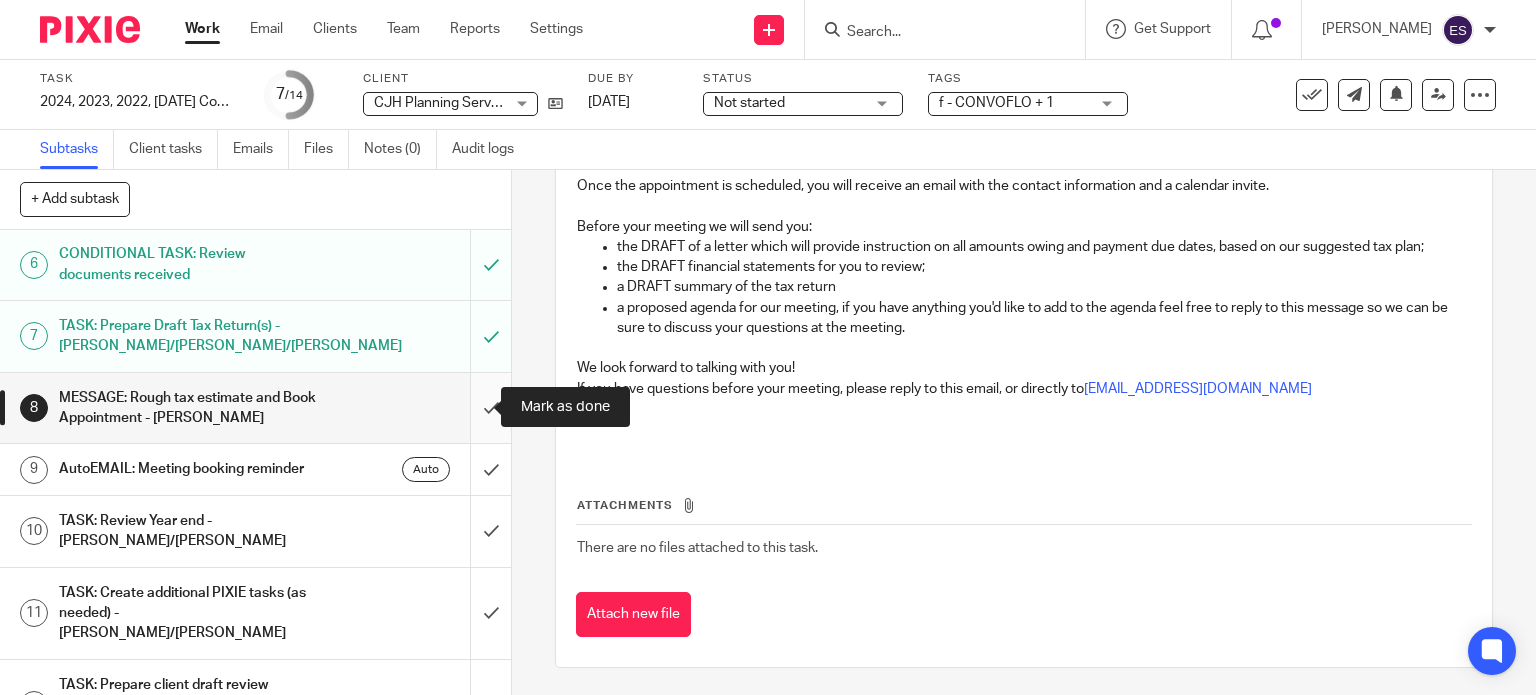 click at bounding box center (255, 408) 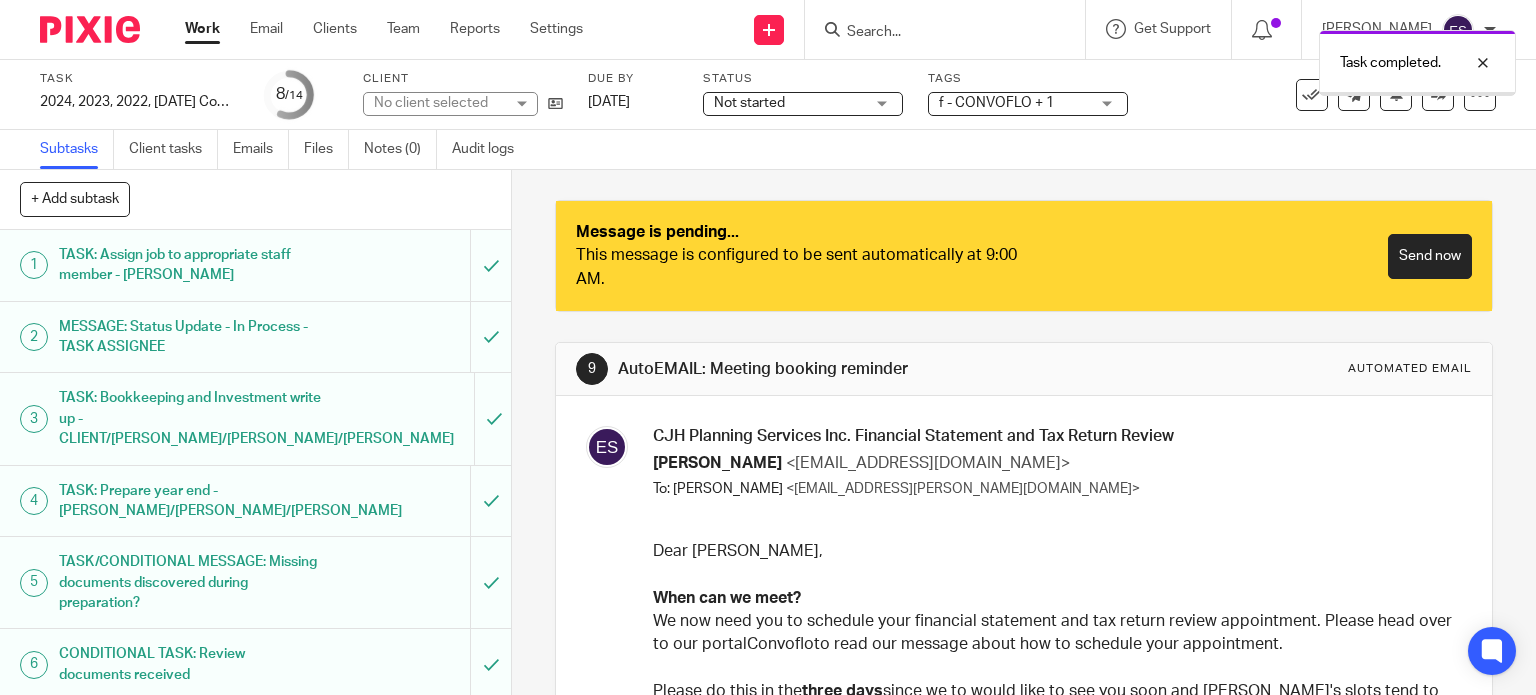 scroll, scrollTop: 0, scrollLeft: 0, axis: both 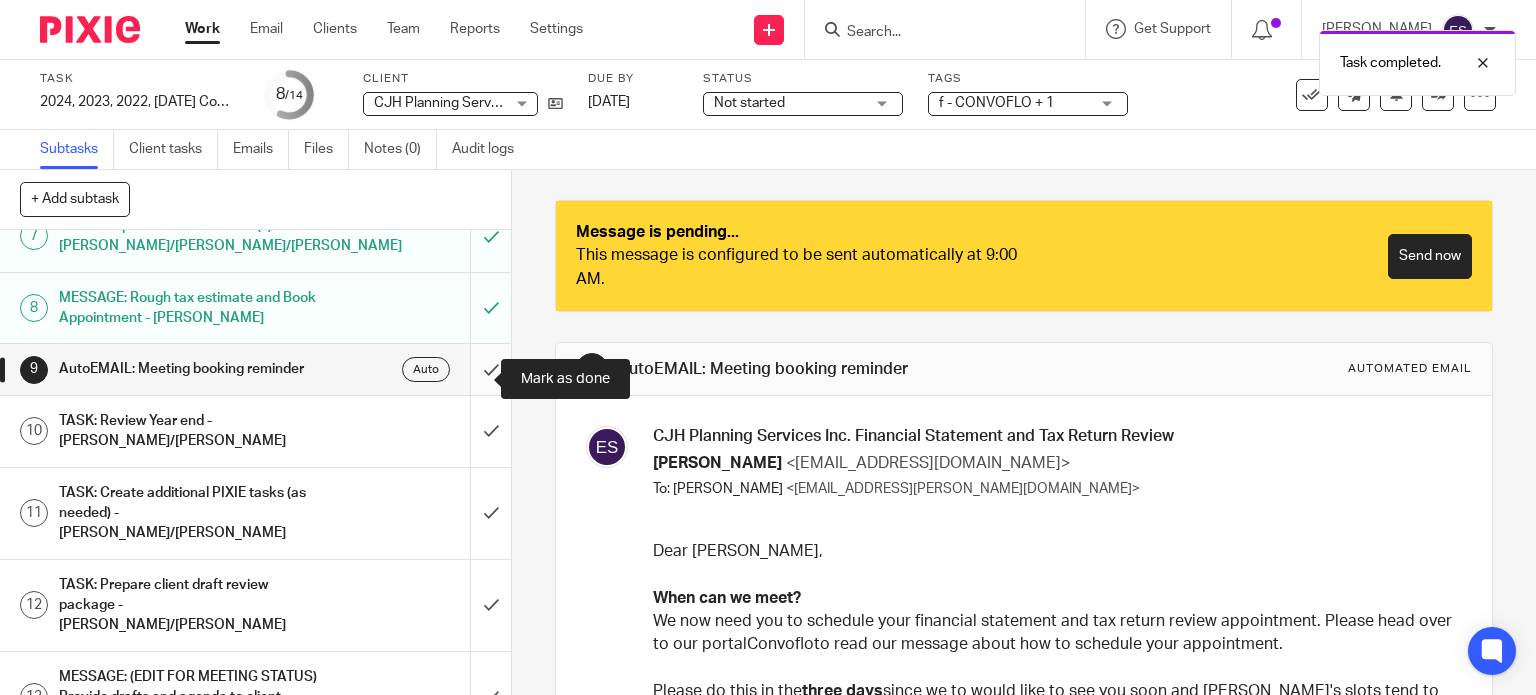 click at bounding box center [255, 369] 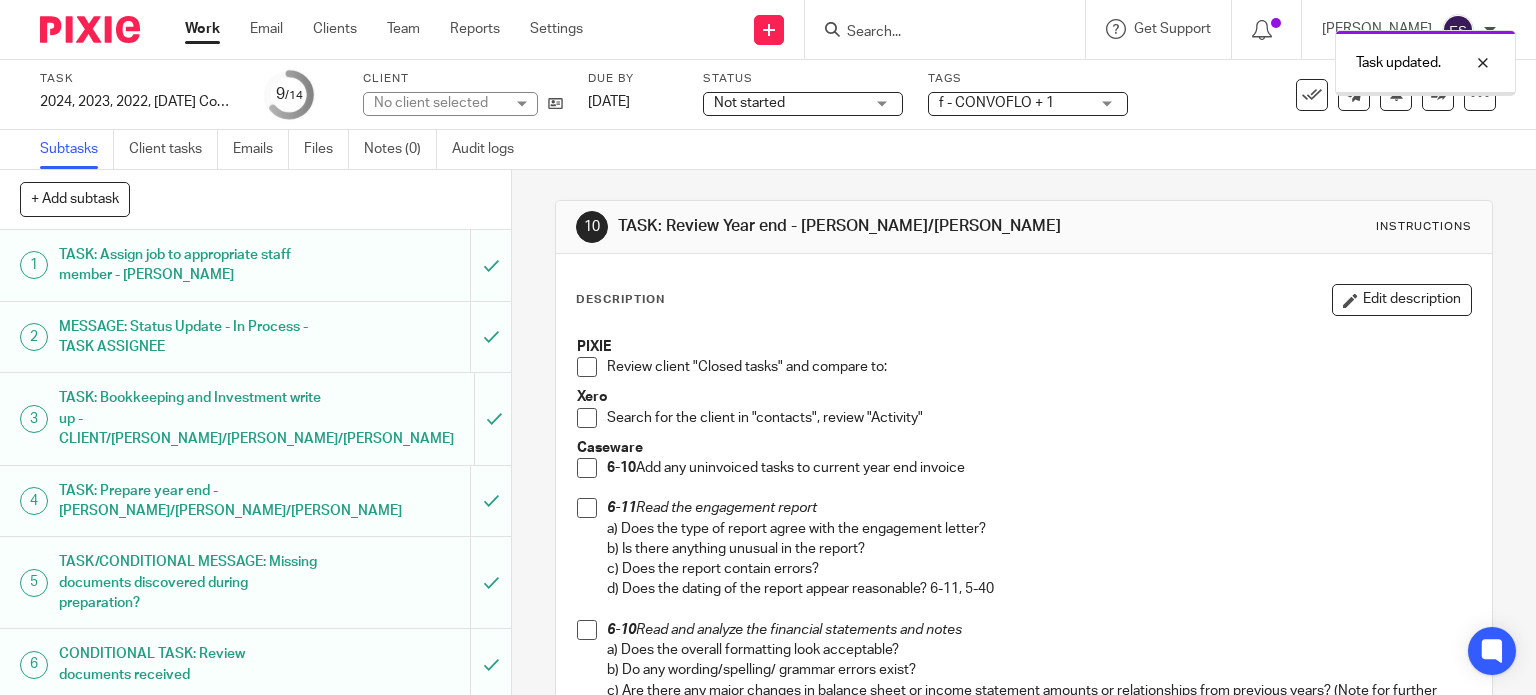 scroll, scrollTop: 0, scrollLeft: 0, axis: both 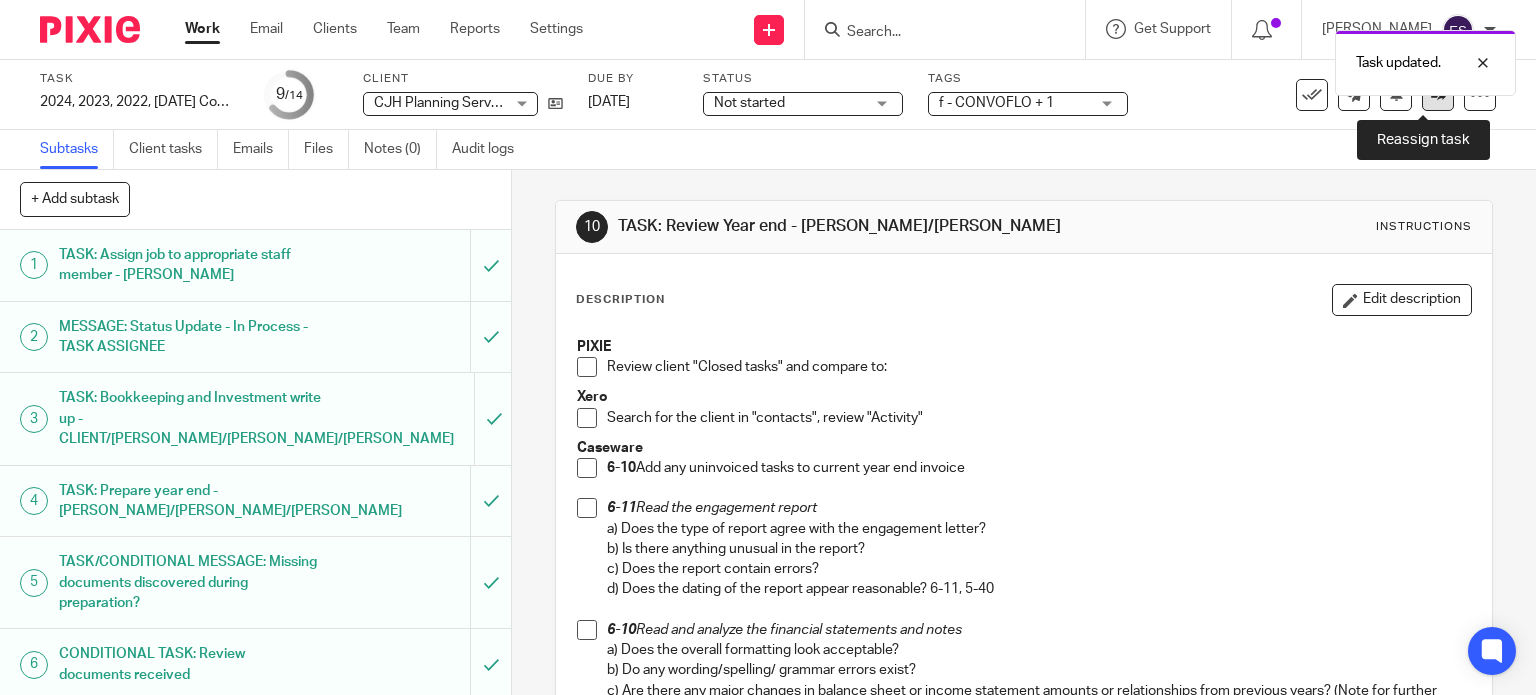 click at bounding box center (1438, 95) 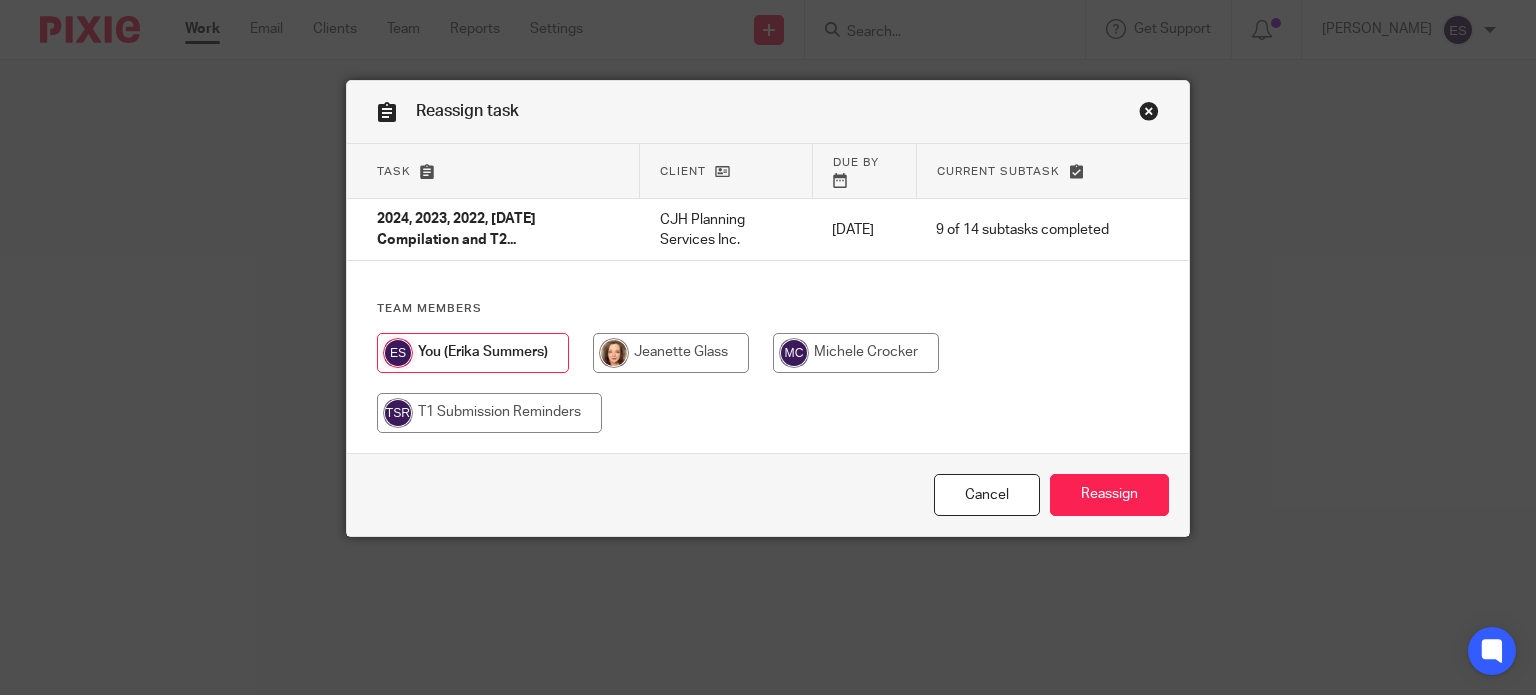 scroll, scrollTop: 0, scrollLeft: 0, axis: both 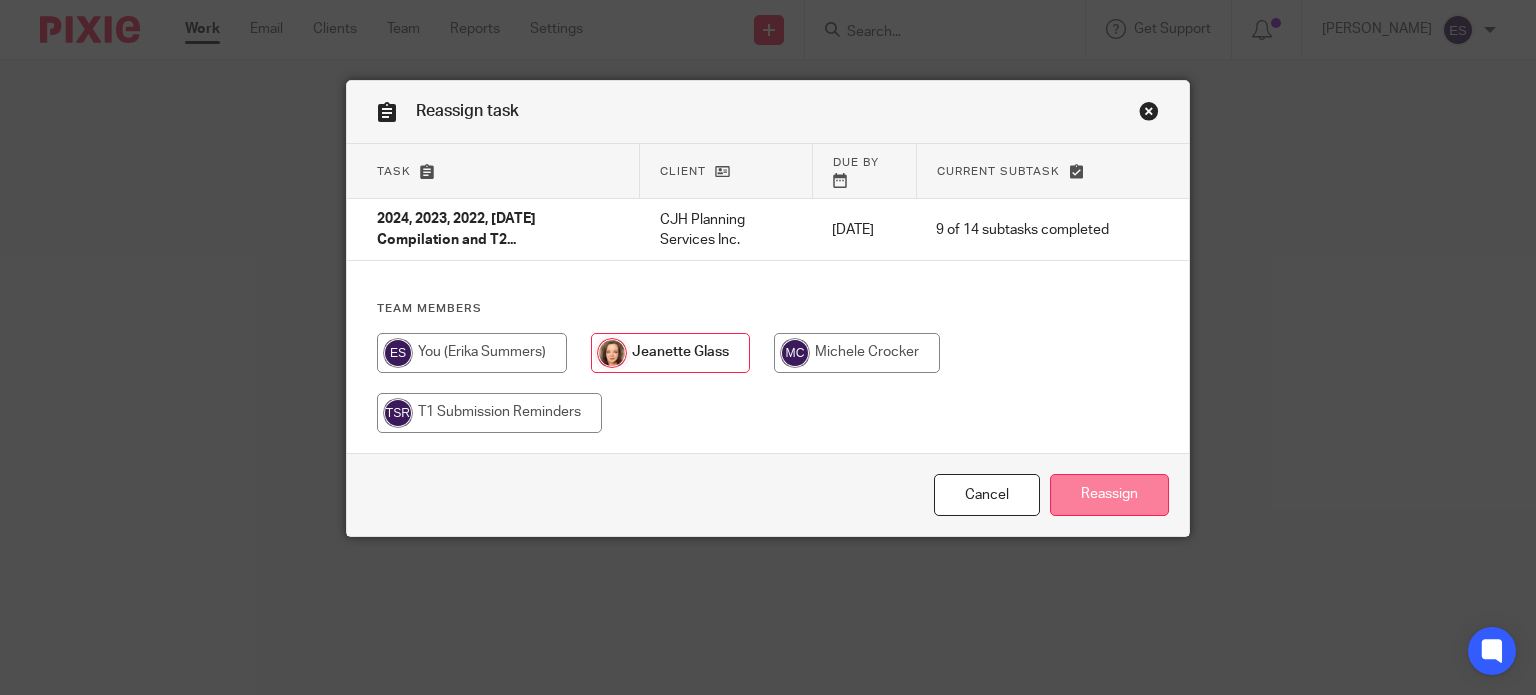 click on "Reassign" at bounding box center (1109, 495) 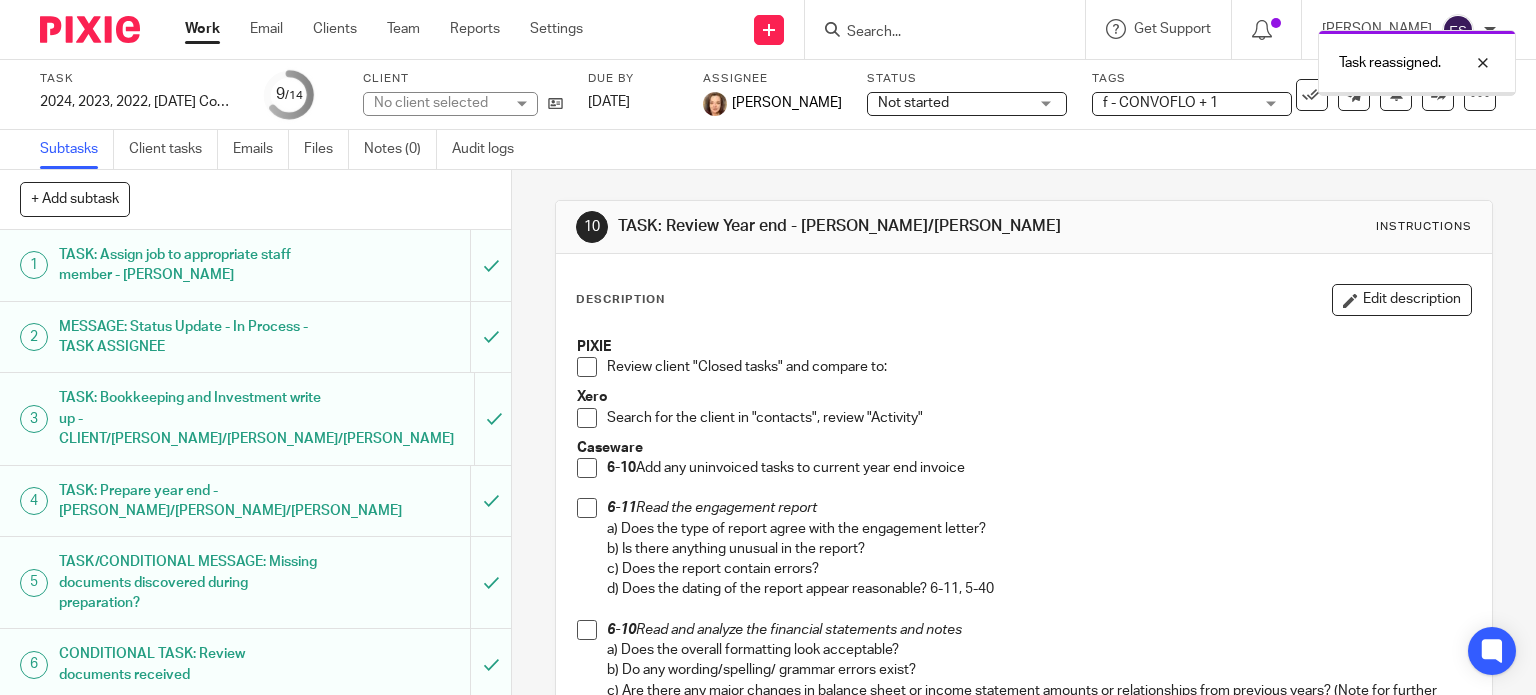 scroll, scrollTop: 0, scrollLeft: 0, axis: both 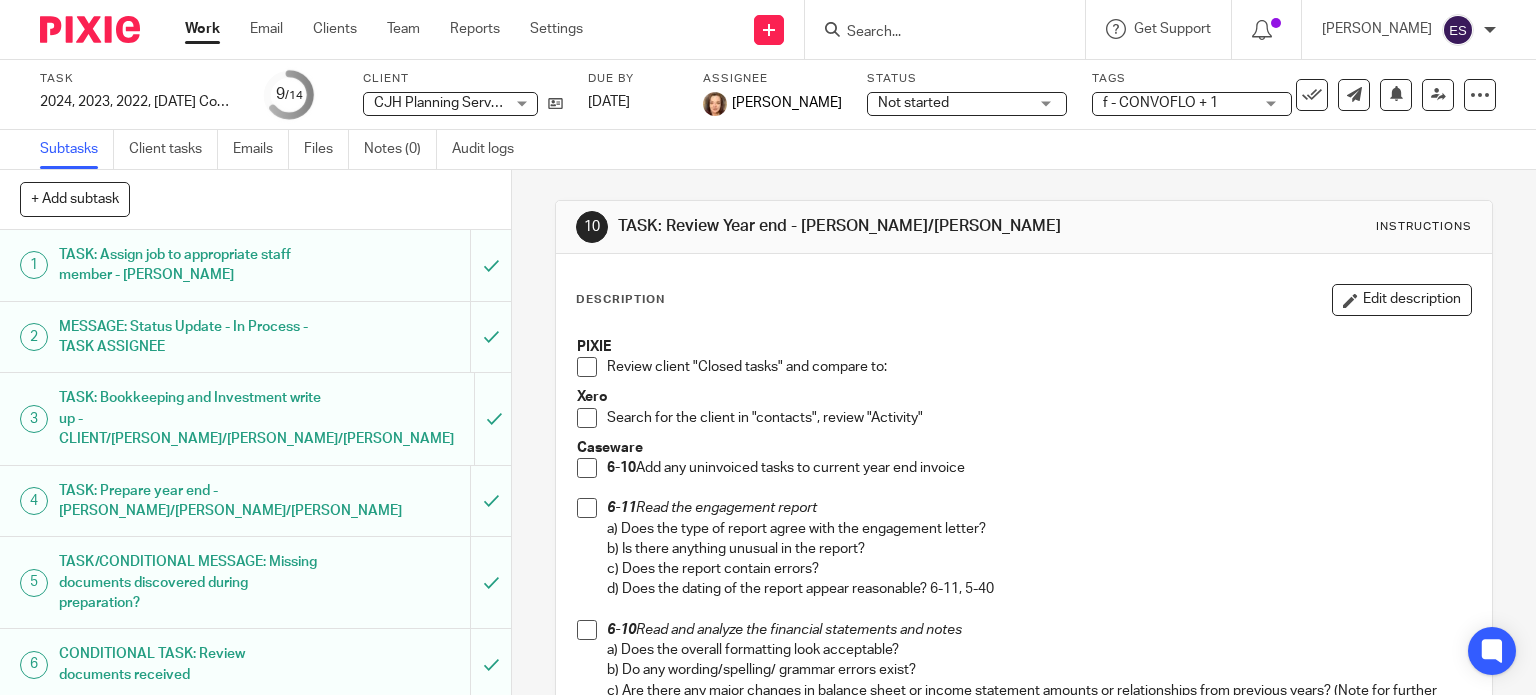 click on "Work" at bounding box center (202, 29) 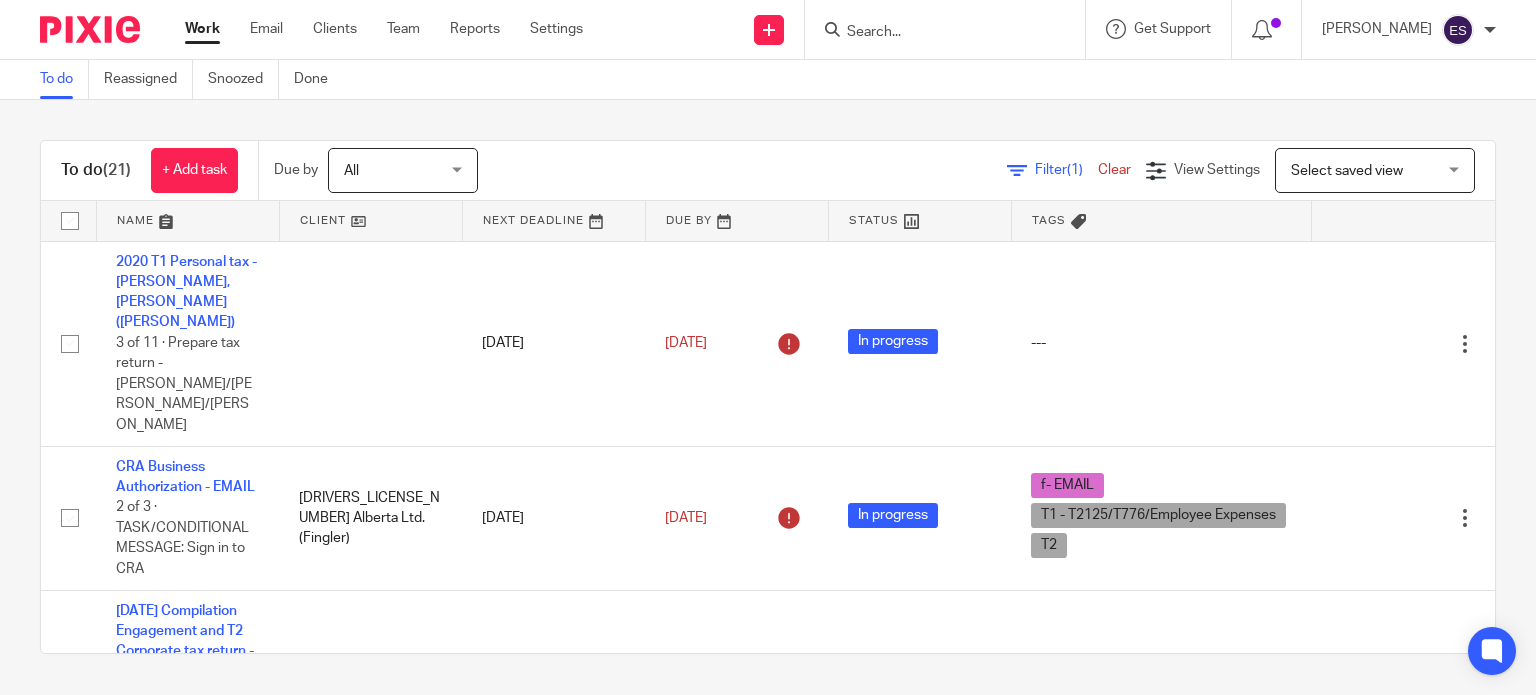 scroll, scrollTop: 0, scrollLeft: 0, axis: both 